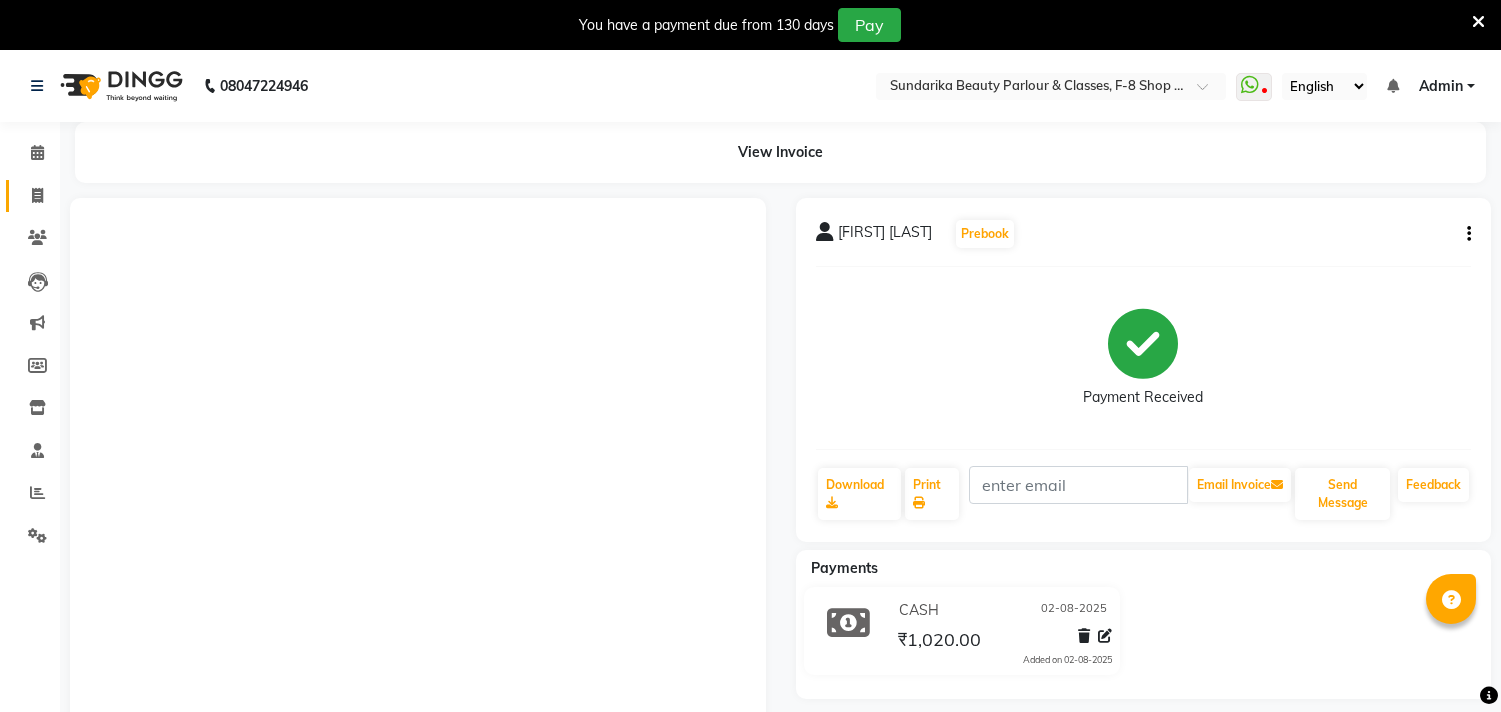 scroll, scrollTop: 0, scrollLeft: 0, axis: both 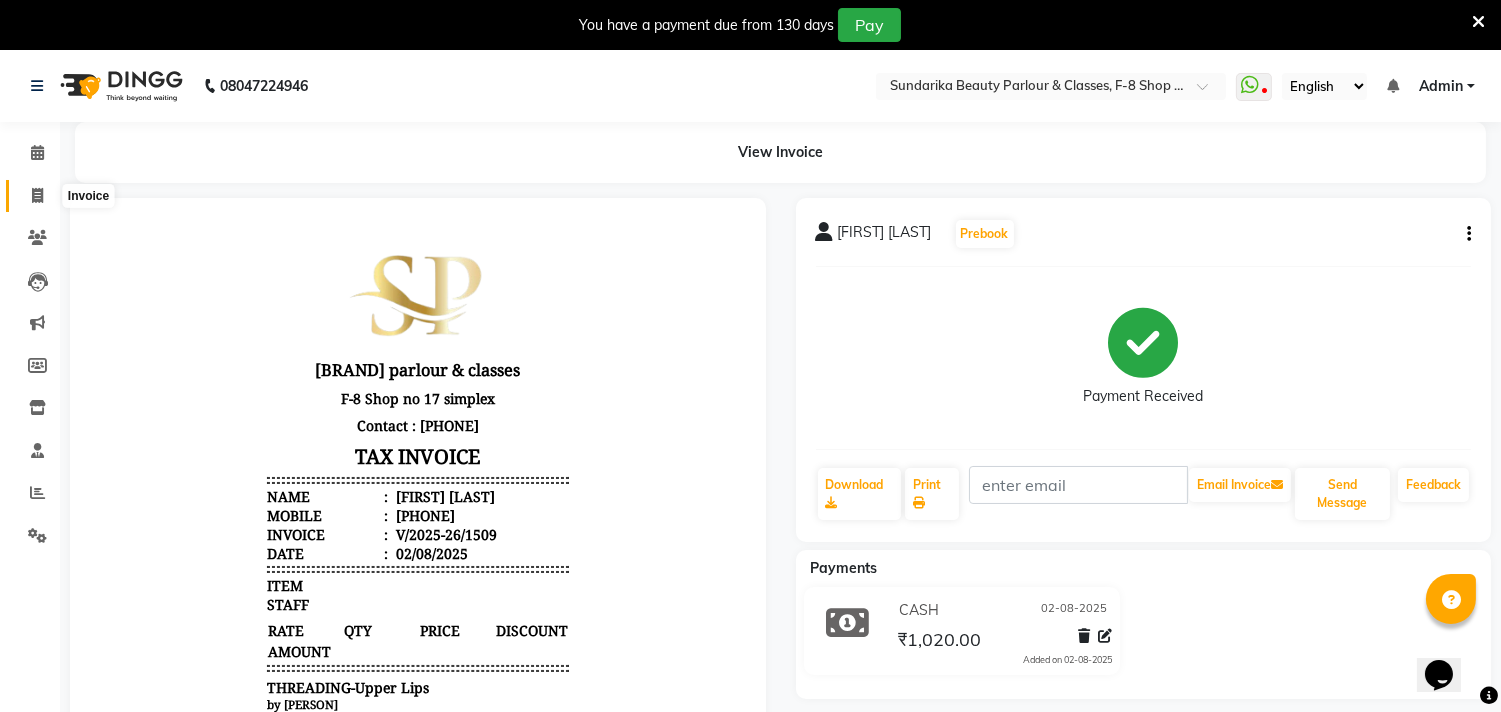 click 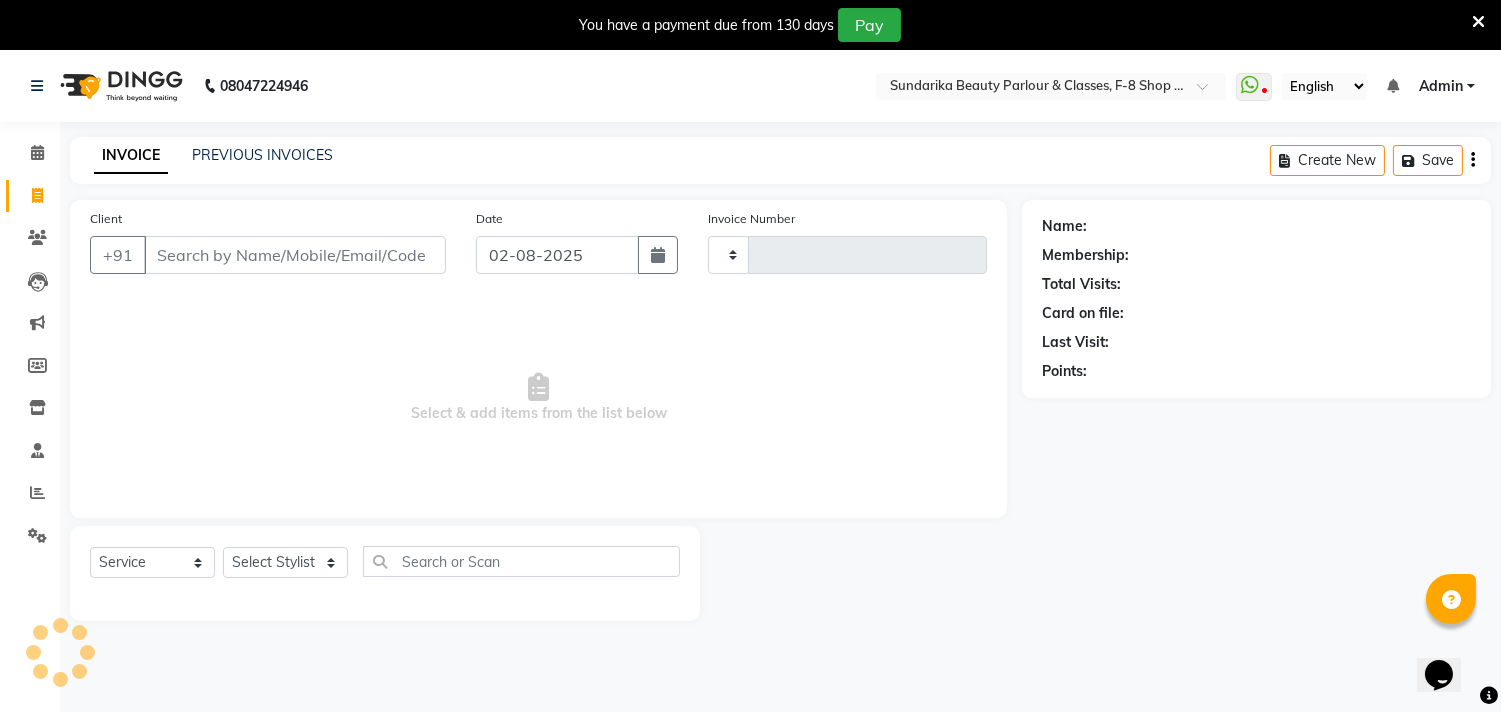 type on "1510" 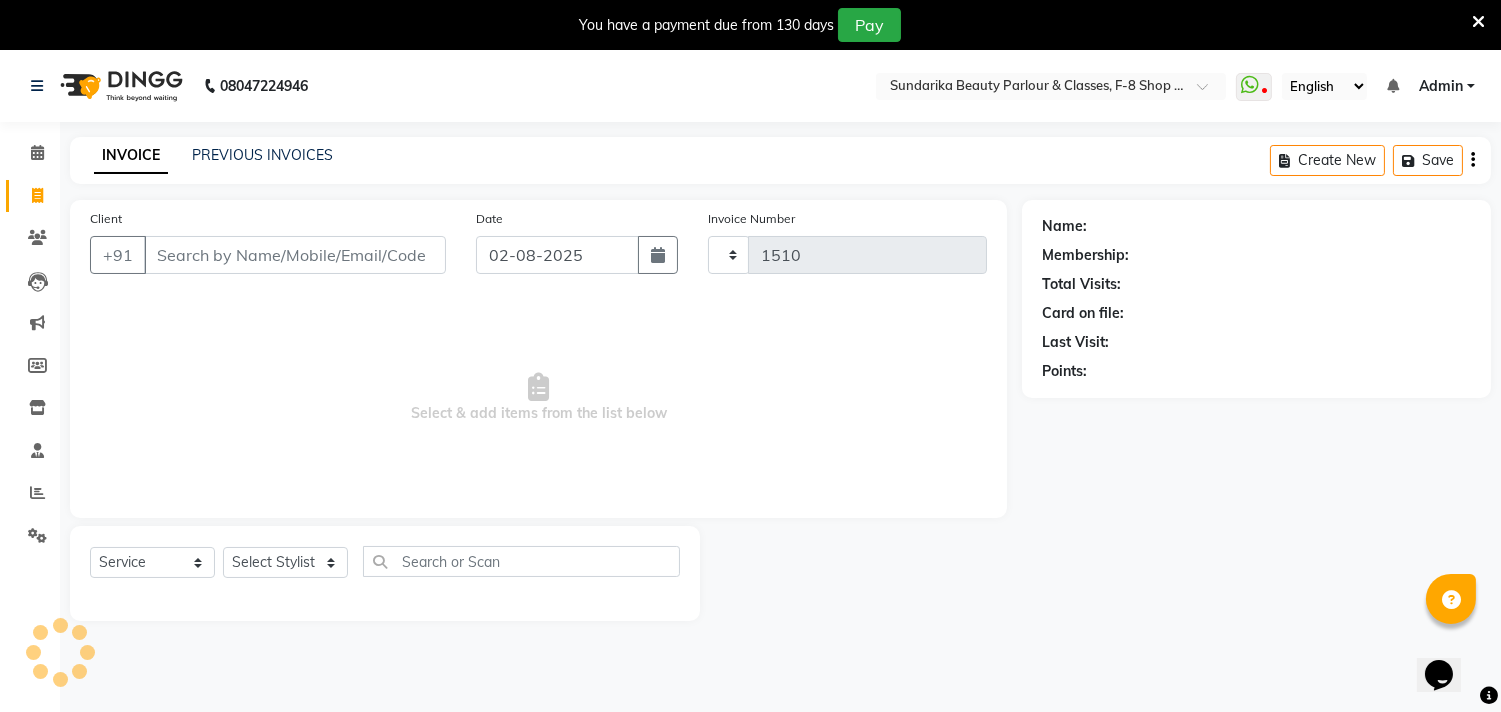scroll, scrollTop: 50, scrollLeft: 0, axis: vertical 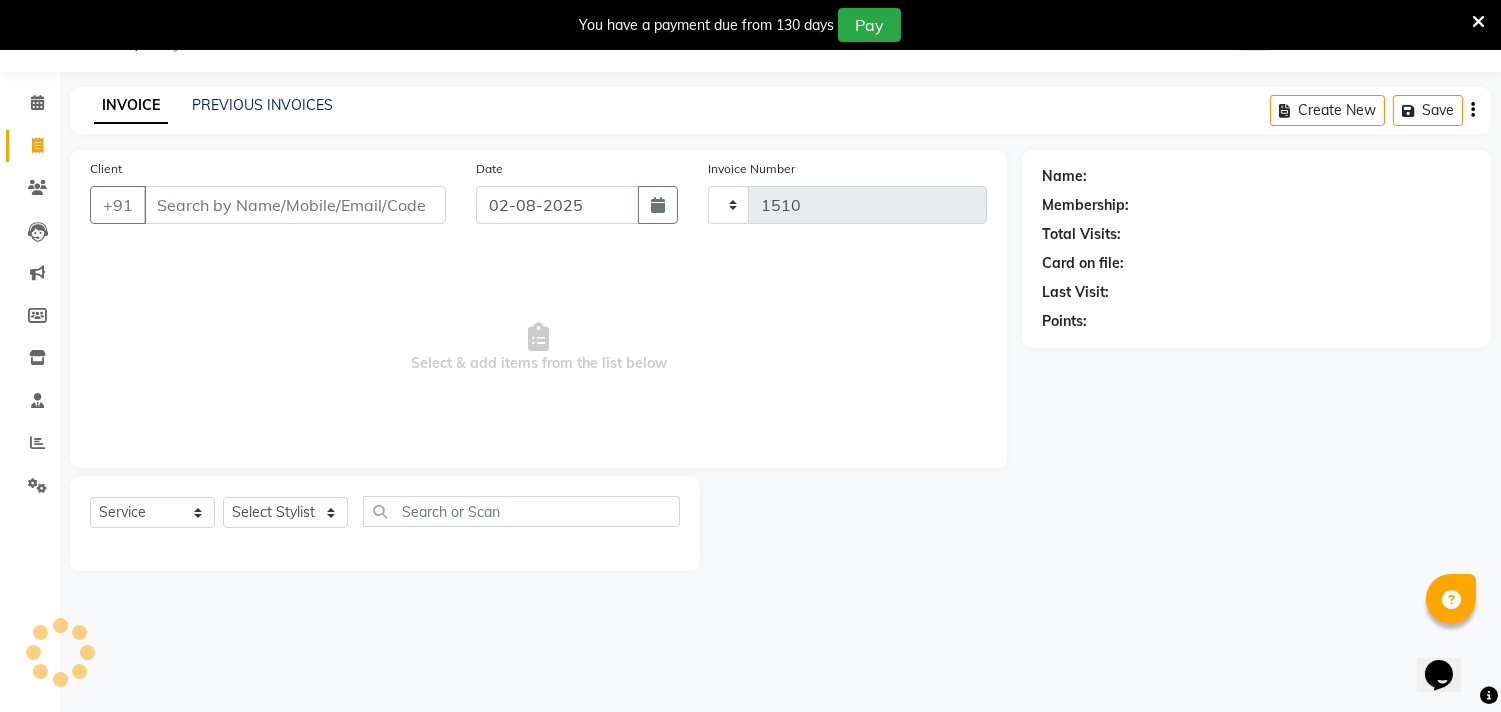 select on "5341" 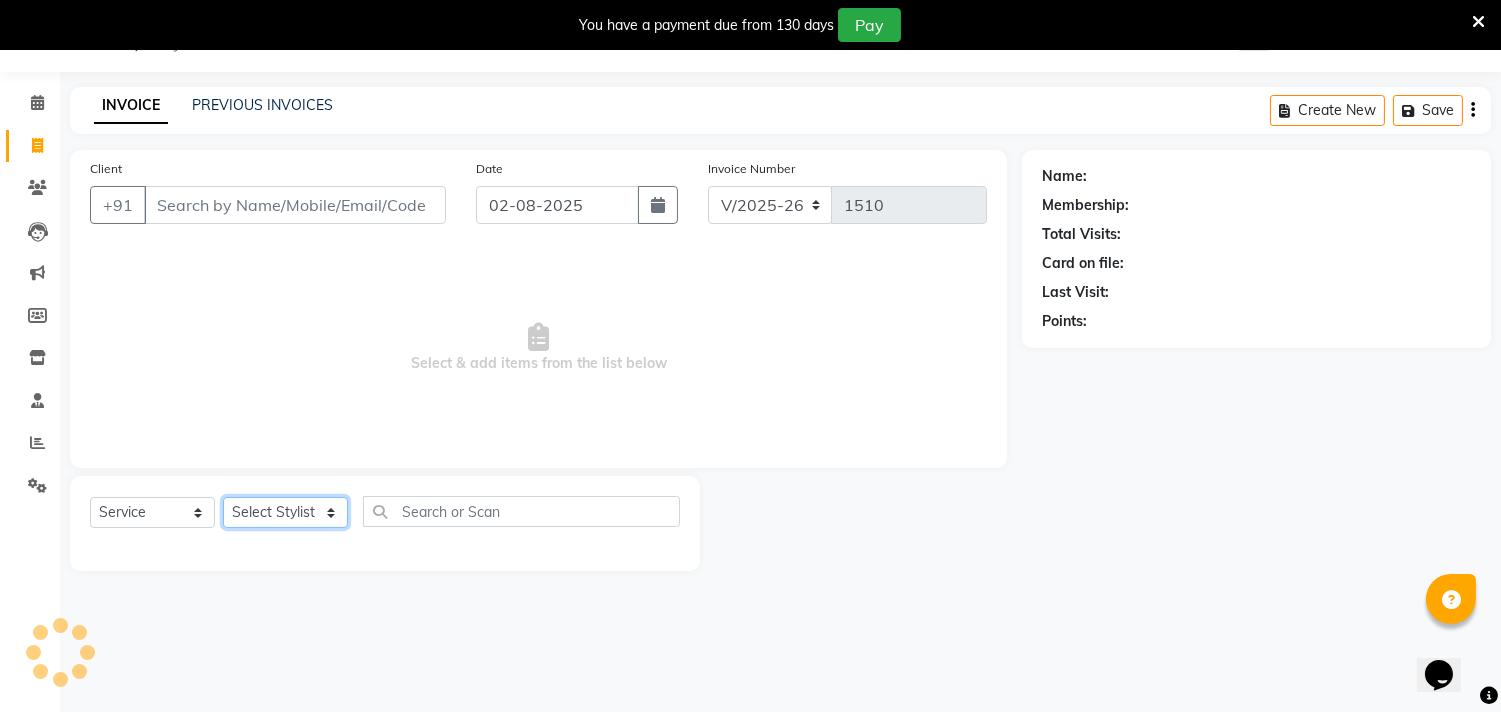 click on "Select Stylist [PERSON] [PERSON] [PERSON]" 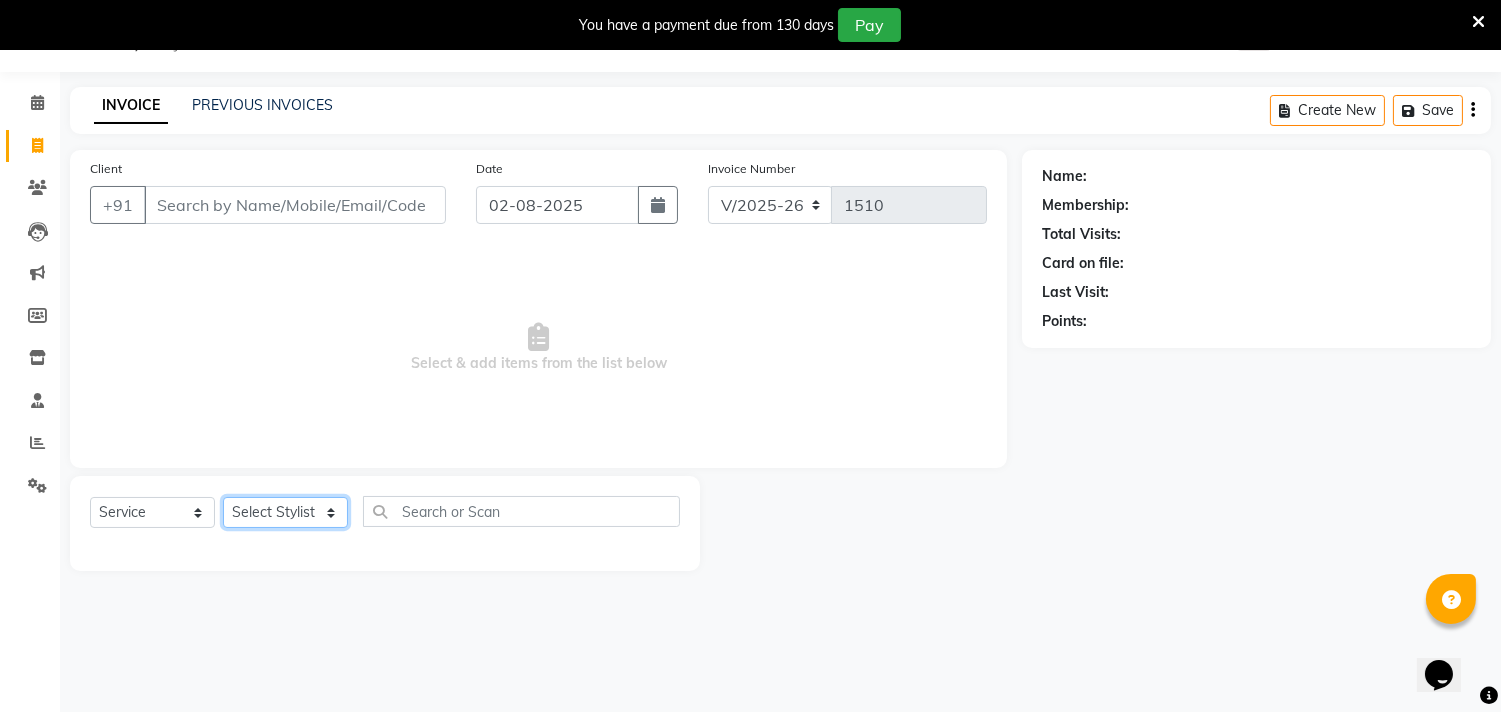 click on "Select Stylist [PERSON] [PERSON] [PERSON]" 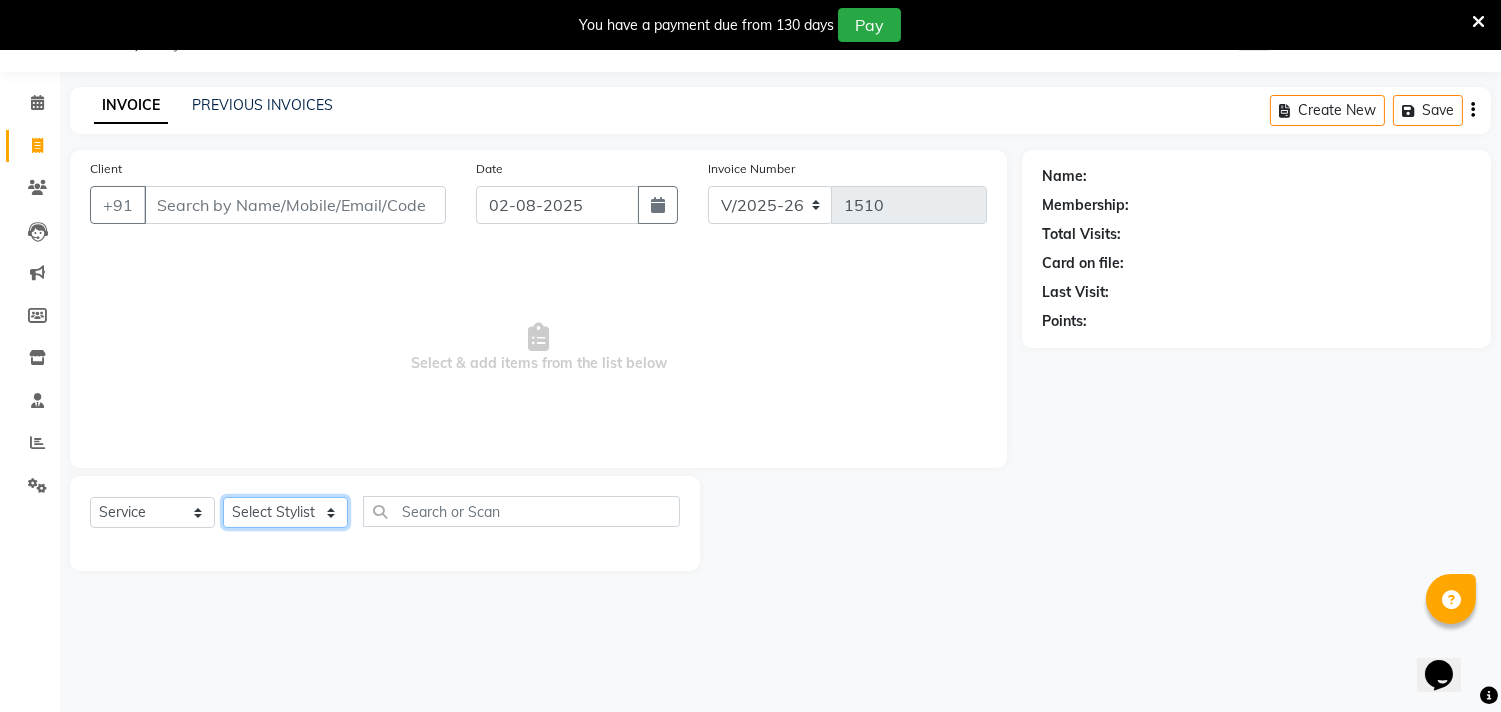 select on "54719" 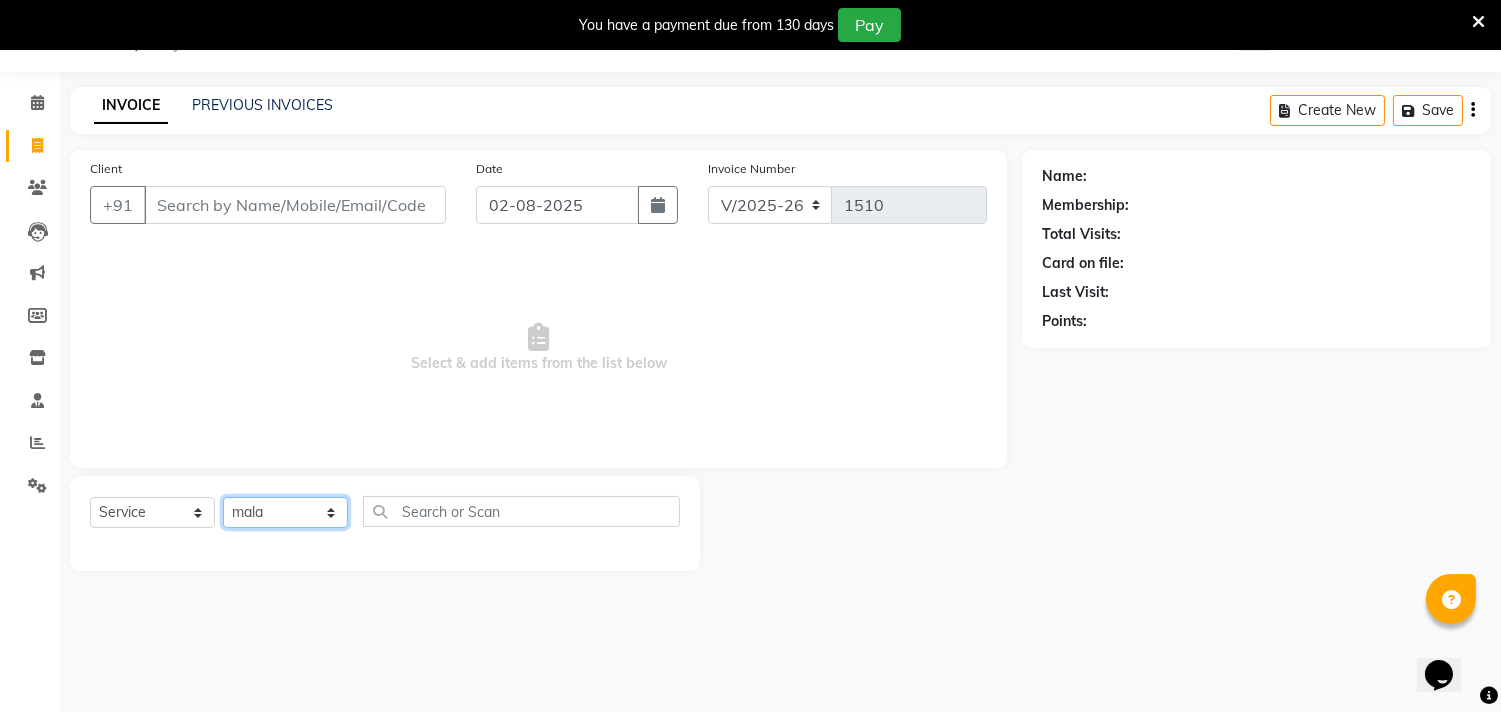 click on "Select Stylist [PERSON] [PERSON] [PERSON]" 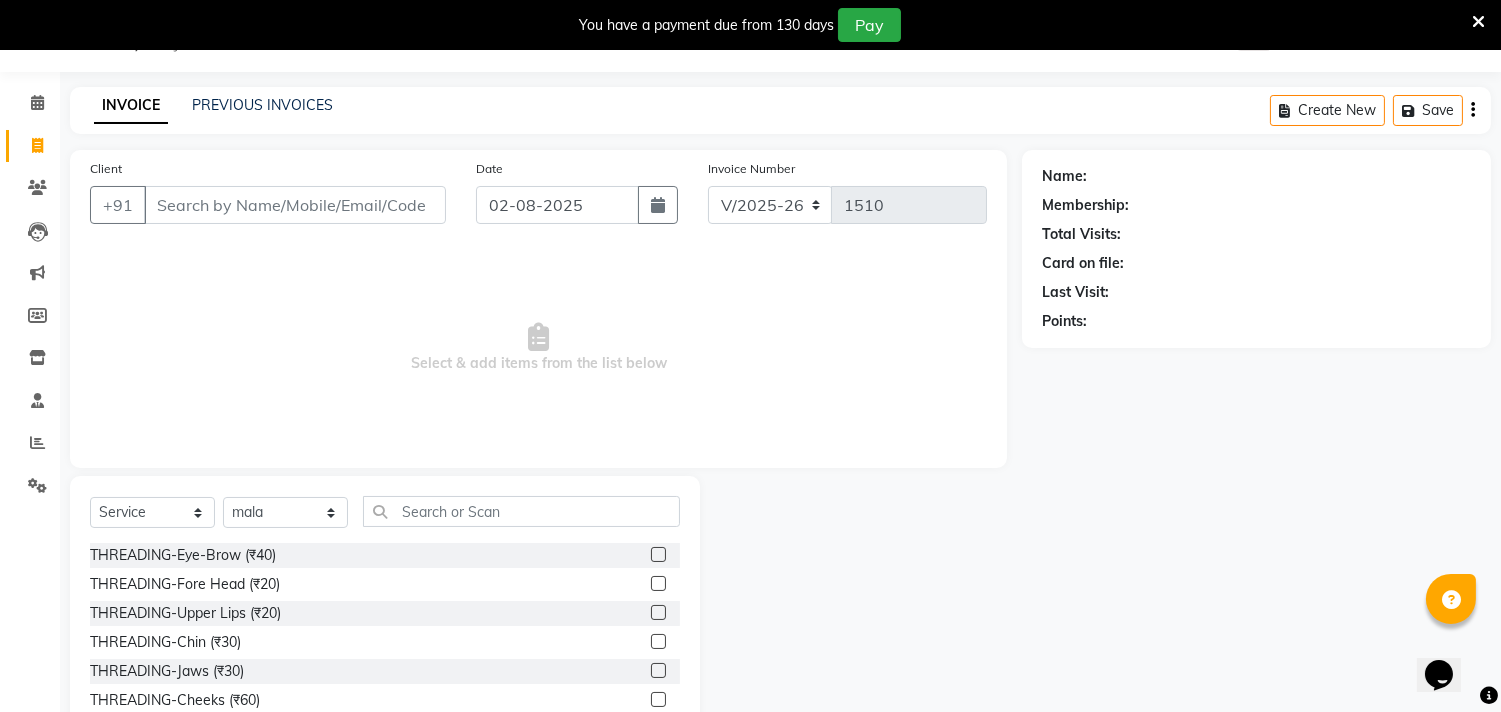 scroll, scrollTop: 138, scrollLeft: 0, axis: vertical 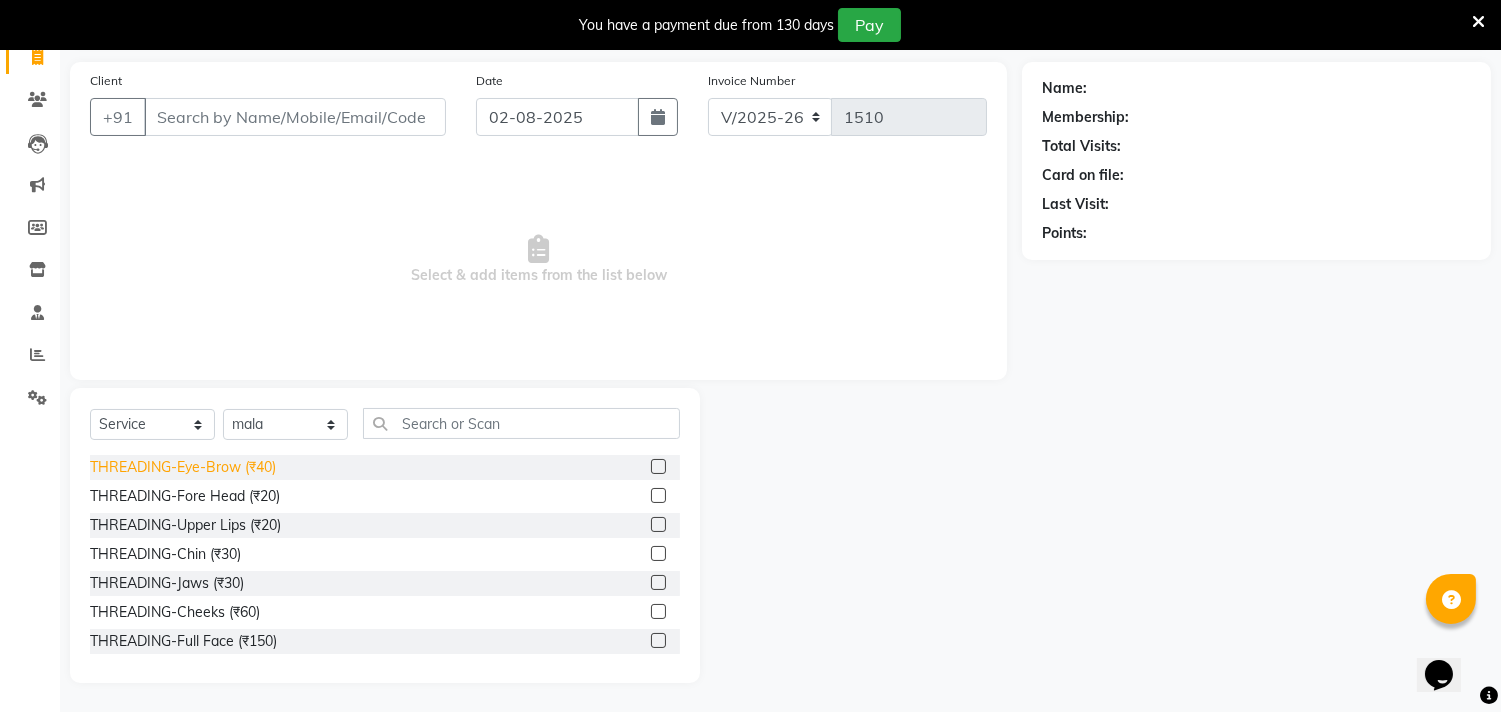 click on "THREADING-Eye-Brow (₹40)" 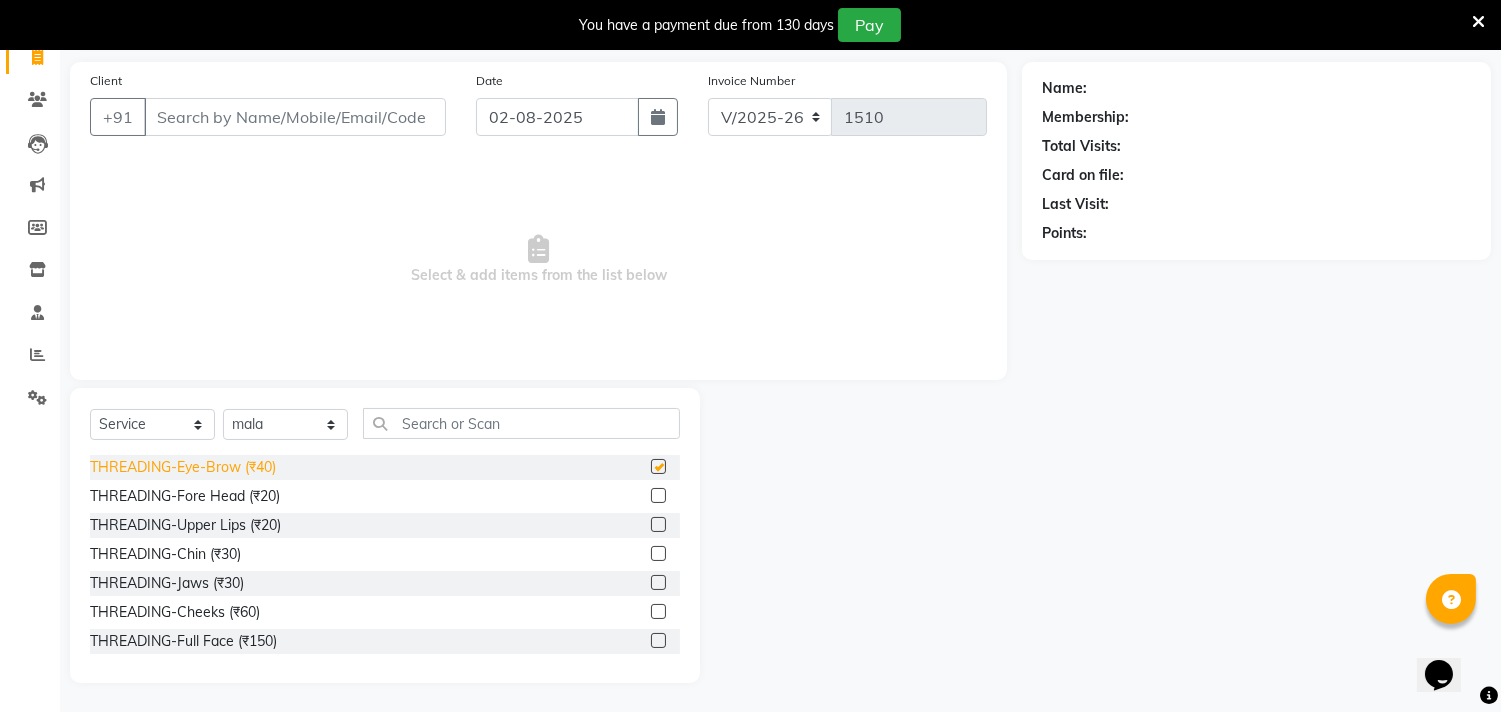 click on "THREADING-Eye-Brow (₹40)" 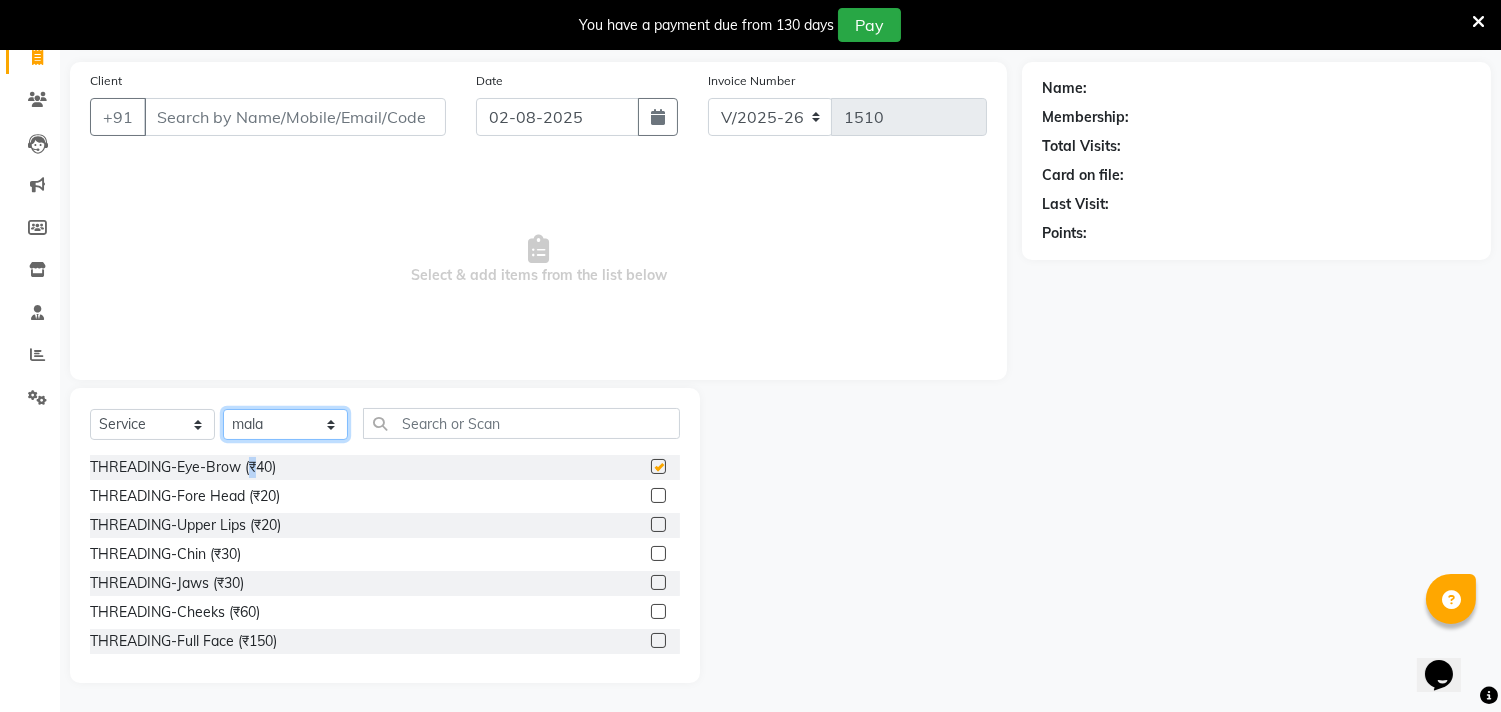 click on "Select Stylist [PERSON] [PERSON] [PERSON]" 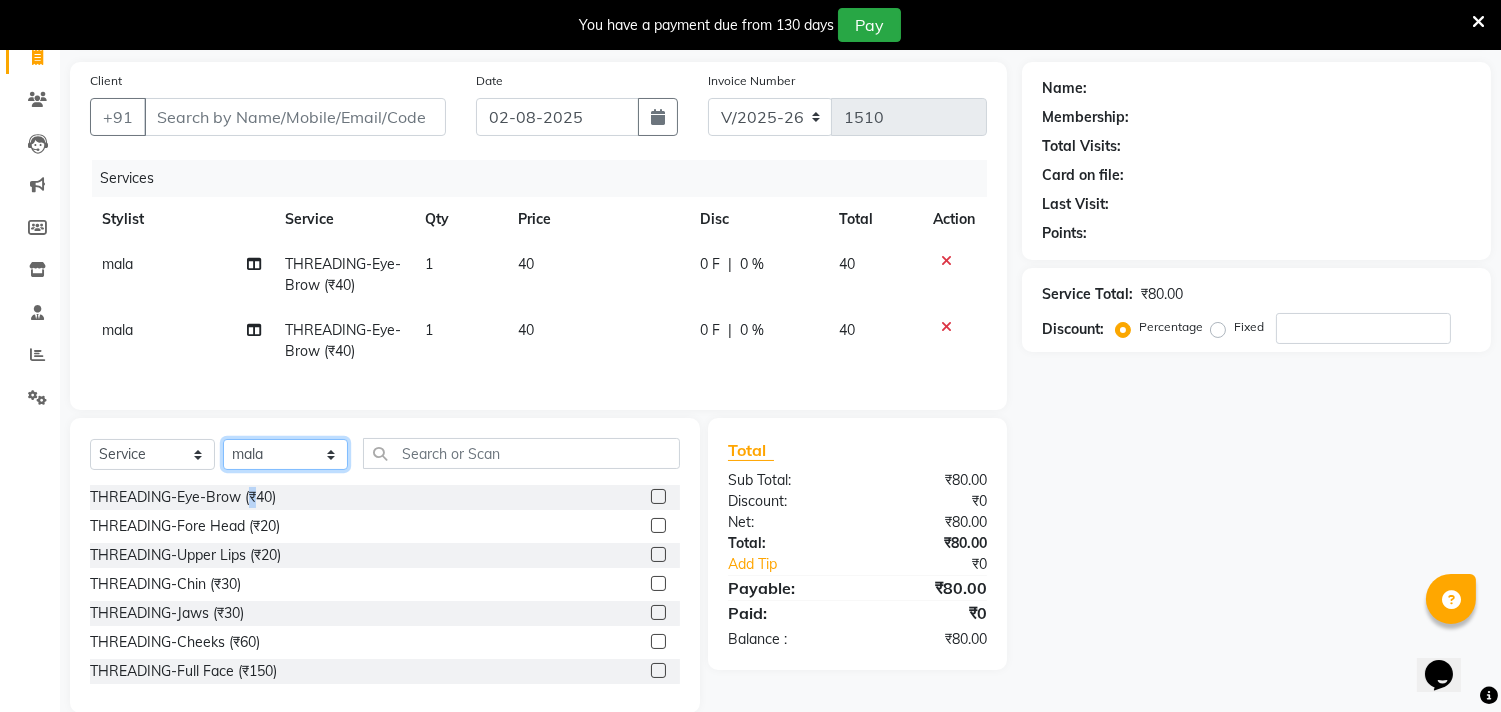 checkbox on "false" 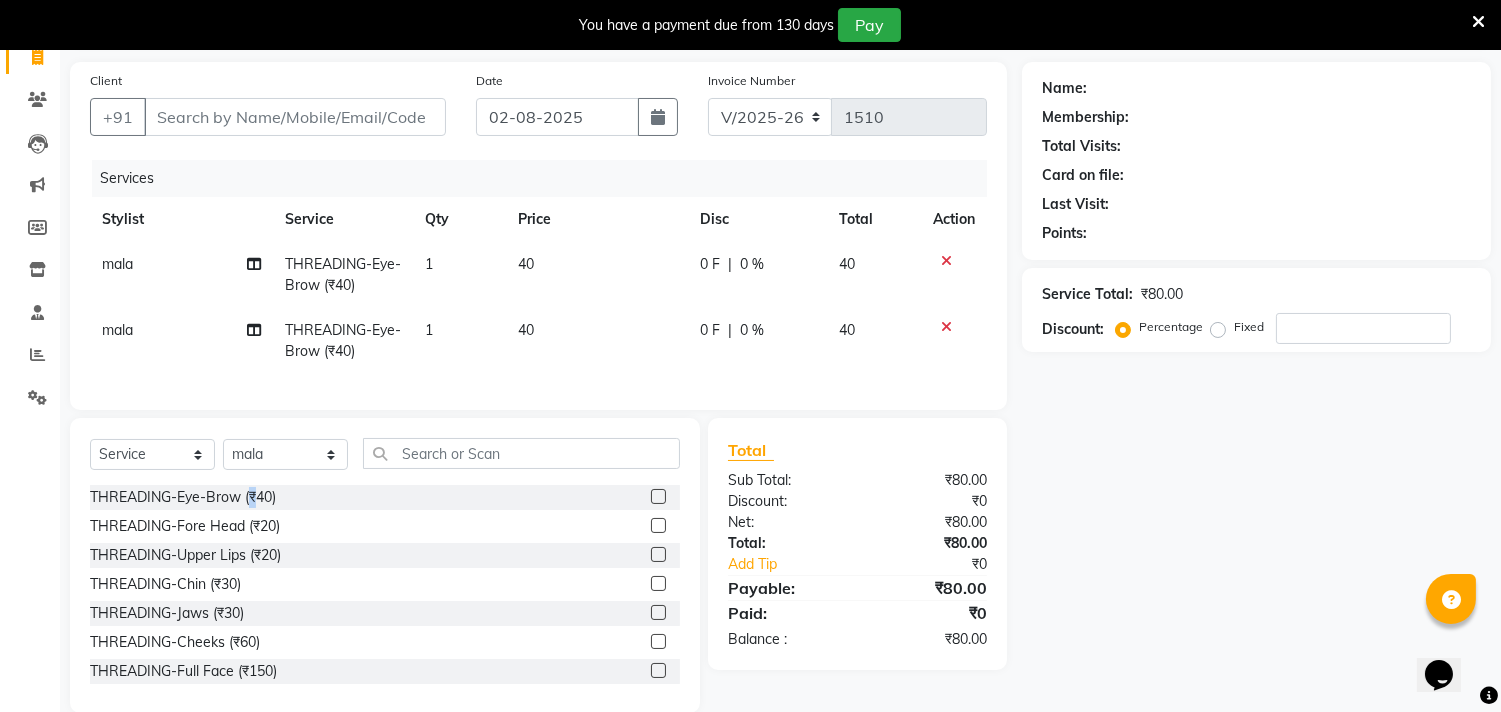 click 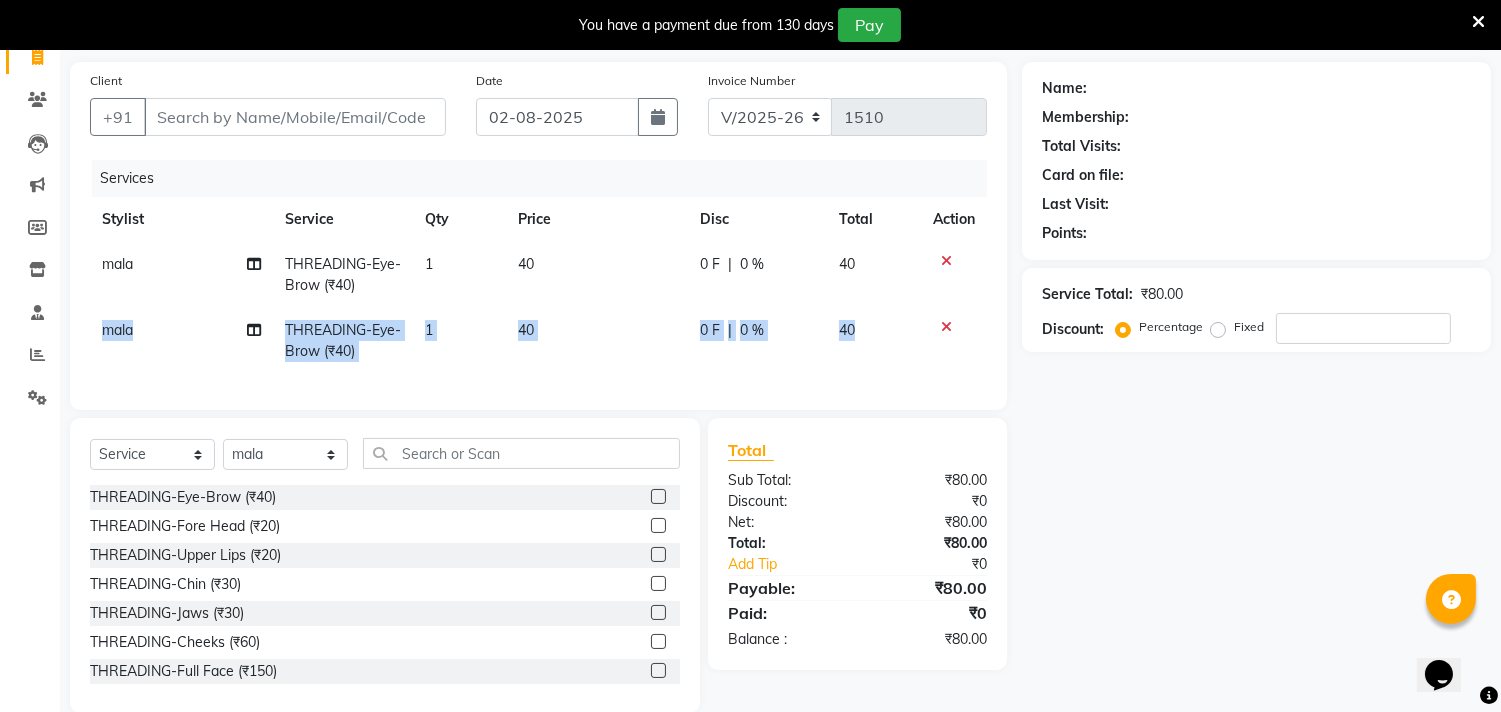 click on "Services Stylist Service Qty Price Disc Total Action mala THREADING-Eye-Brow (₹40) 1 40 0 F | 0 % 40 mala THREADING-Eye-Brow (₹40) 1 40 0 F | 0 % 40" 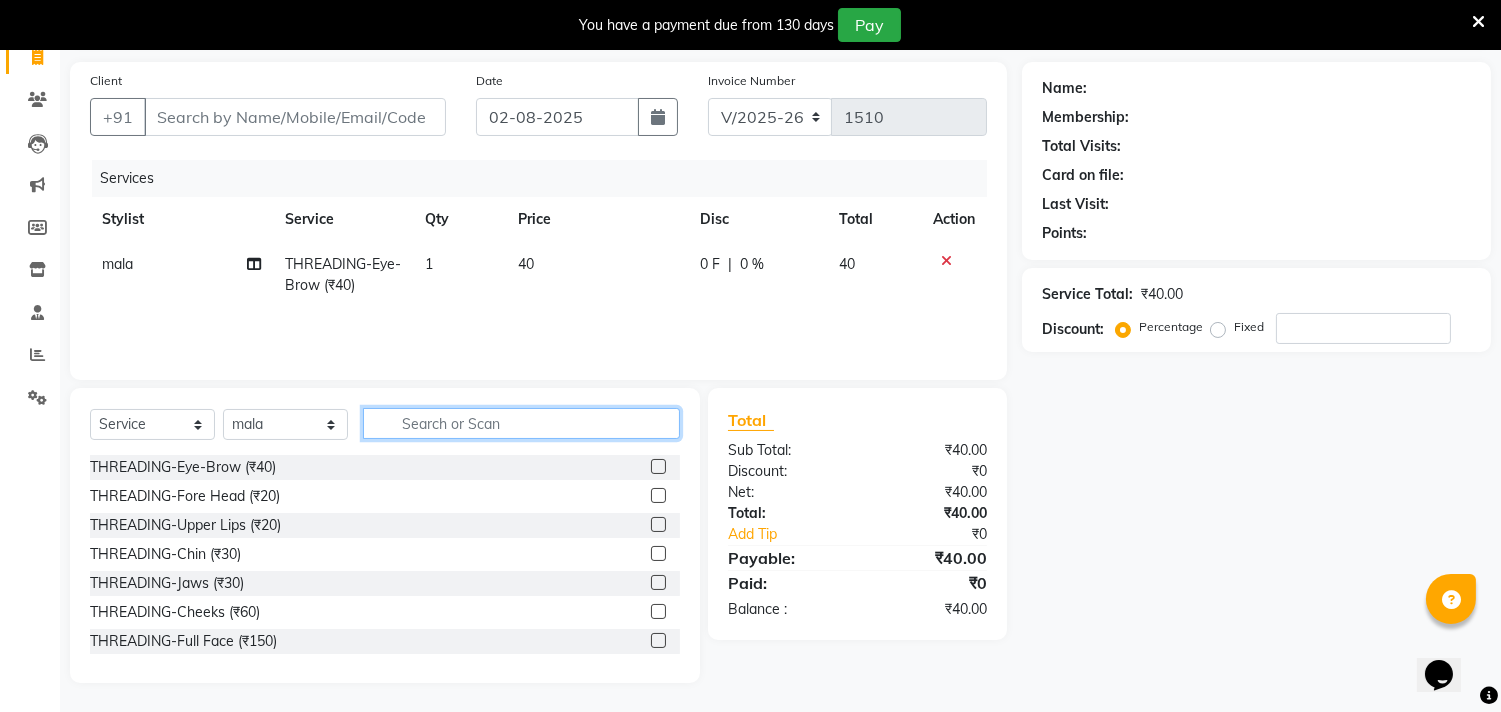 click 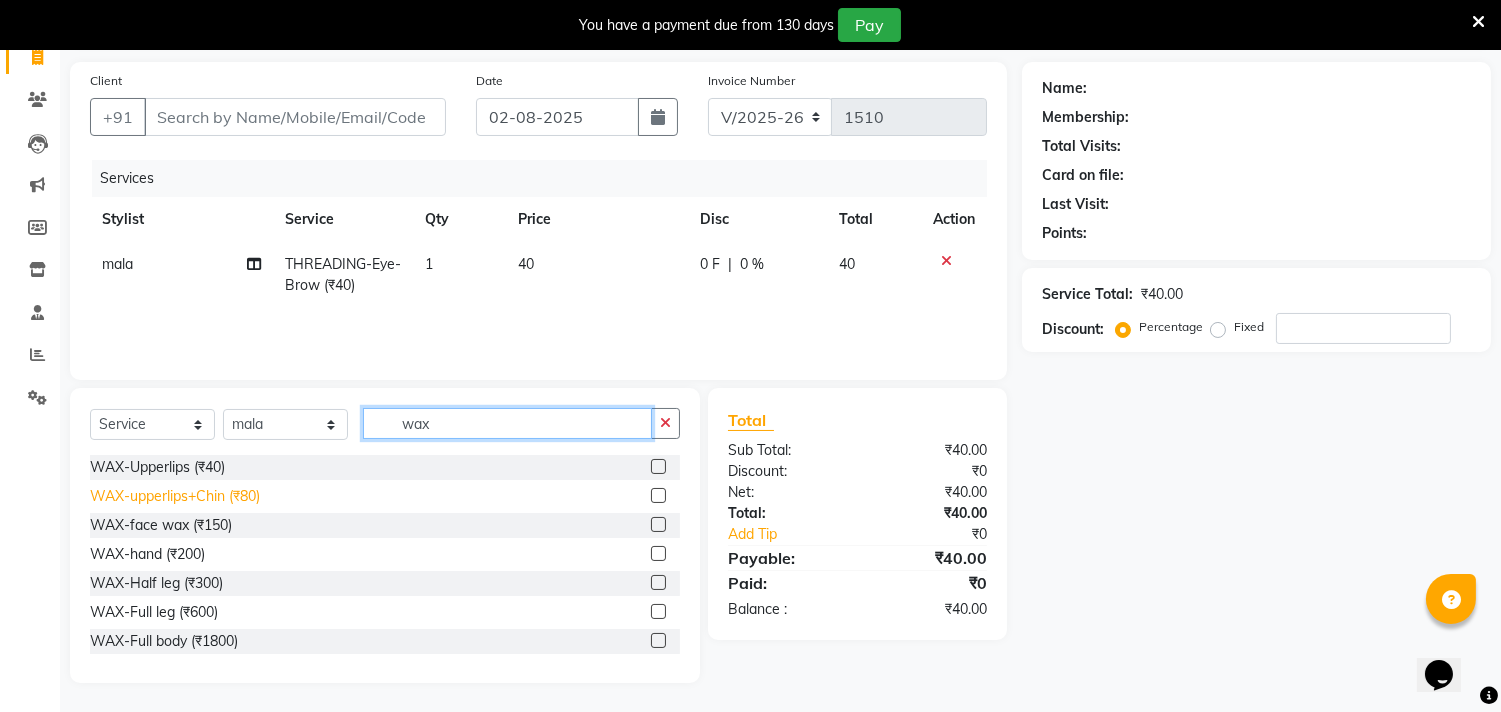 type on "wax" 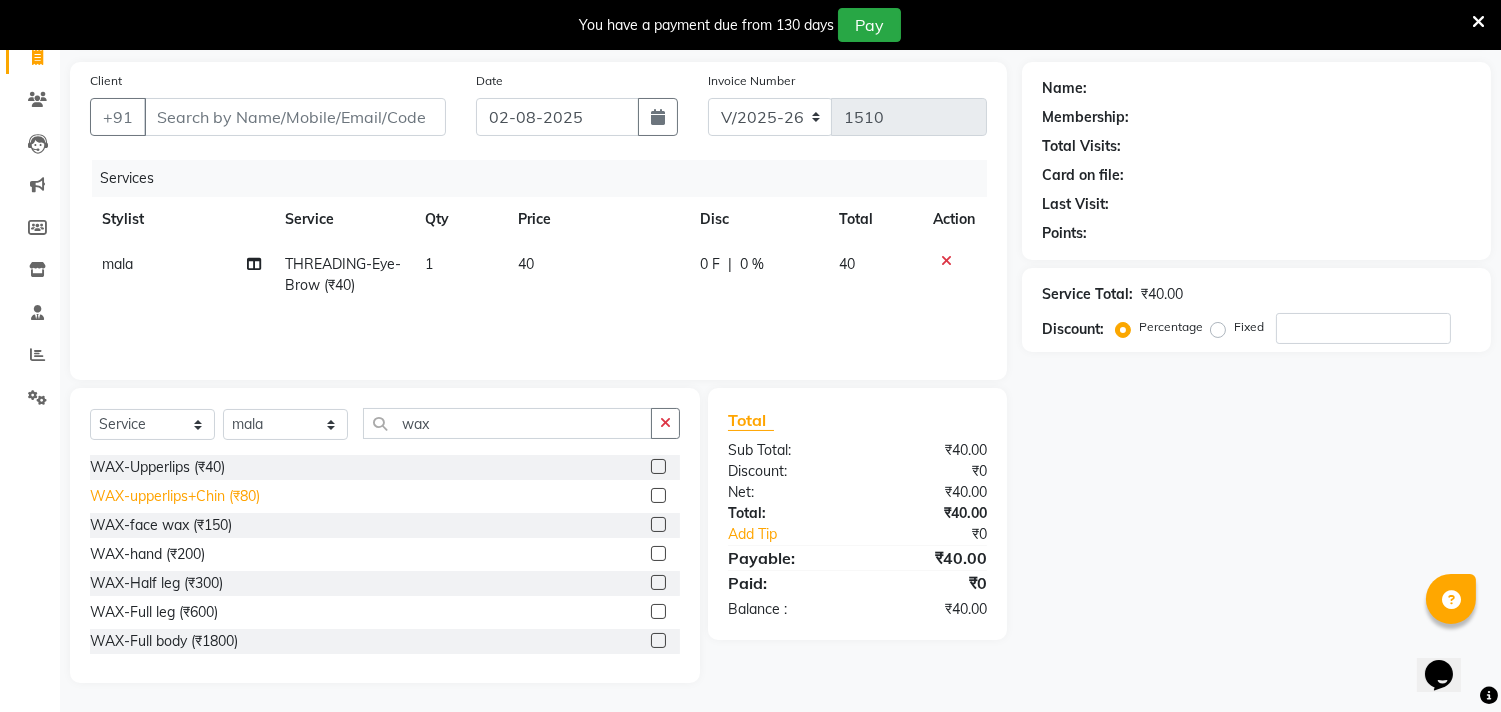 click on "WAX-upperlips+Chin (₹80)" 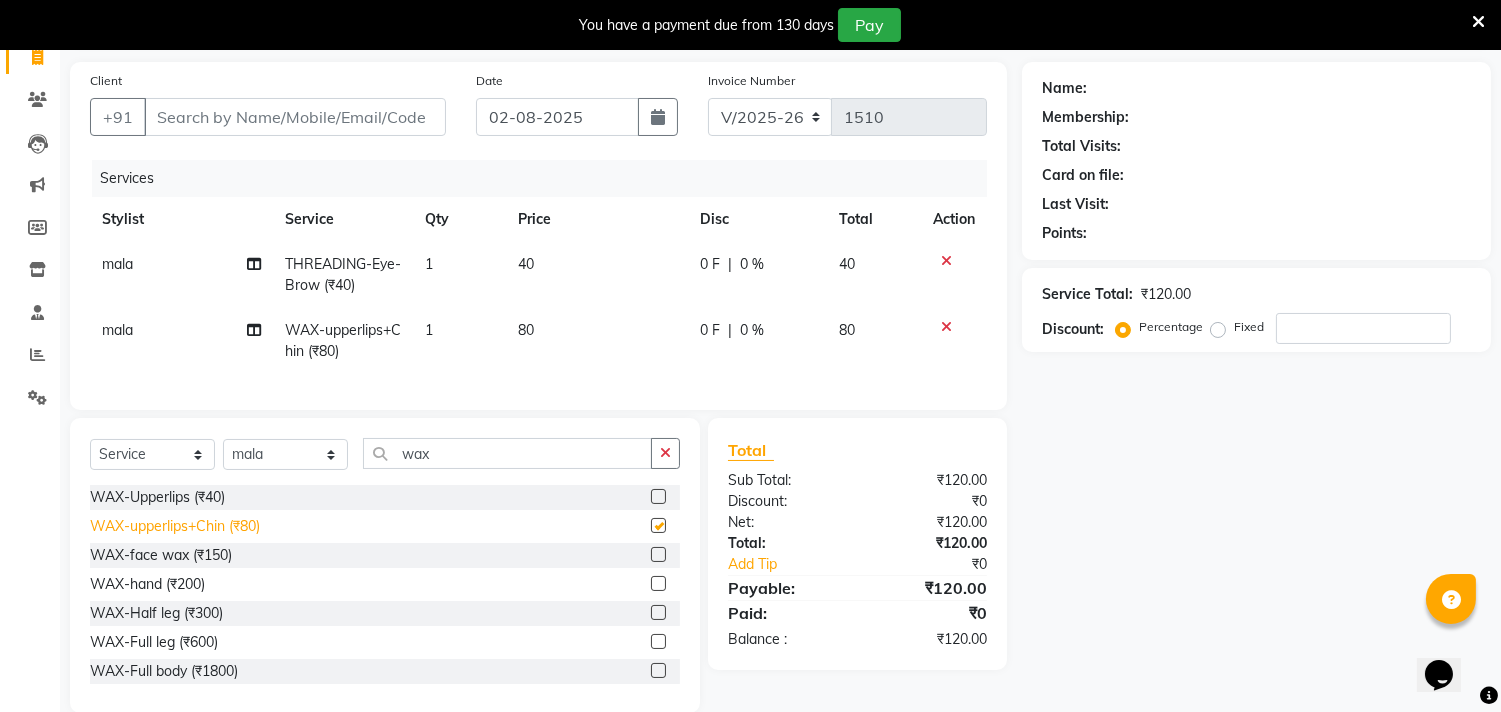 click on "Select Service Product Membership Package Voucher Prepaid Gift Card Select Stylist [PERSON] [PERSON] [PERSON] [ACTION]" 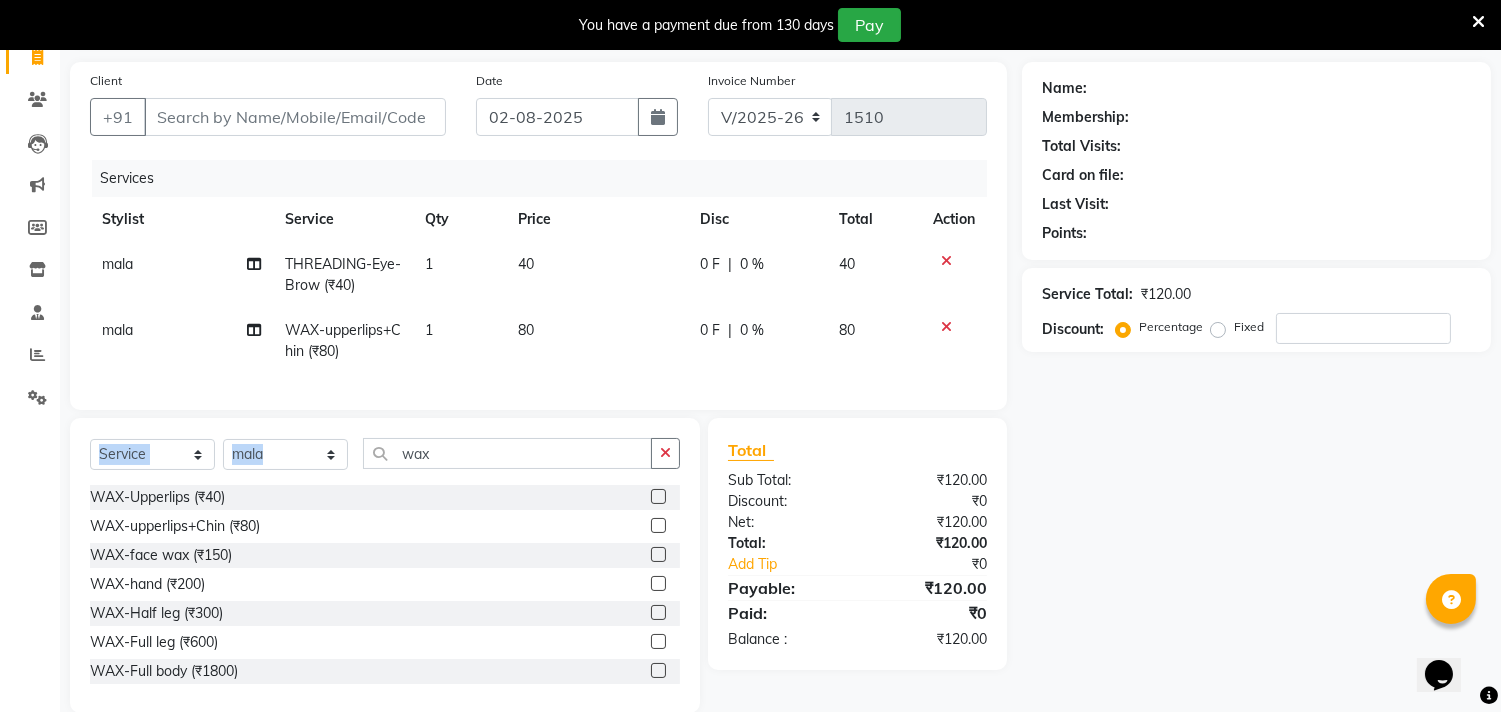 checkbox on "false" 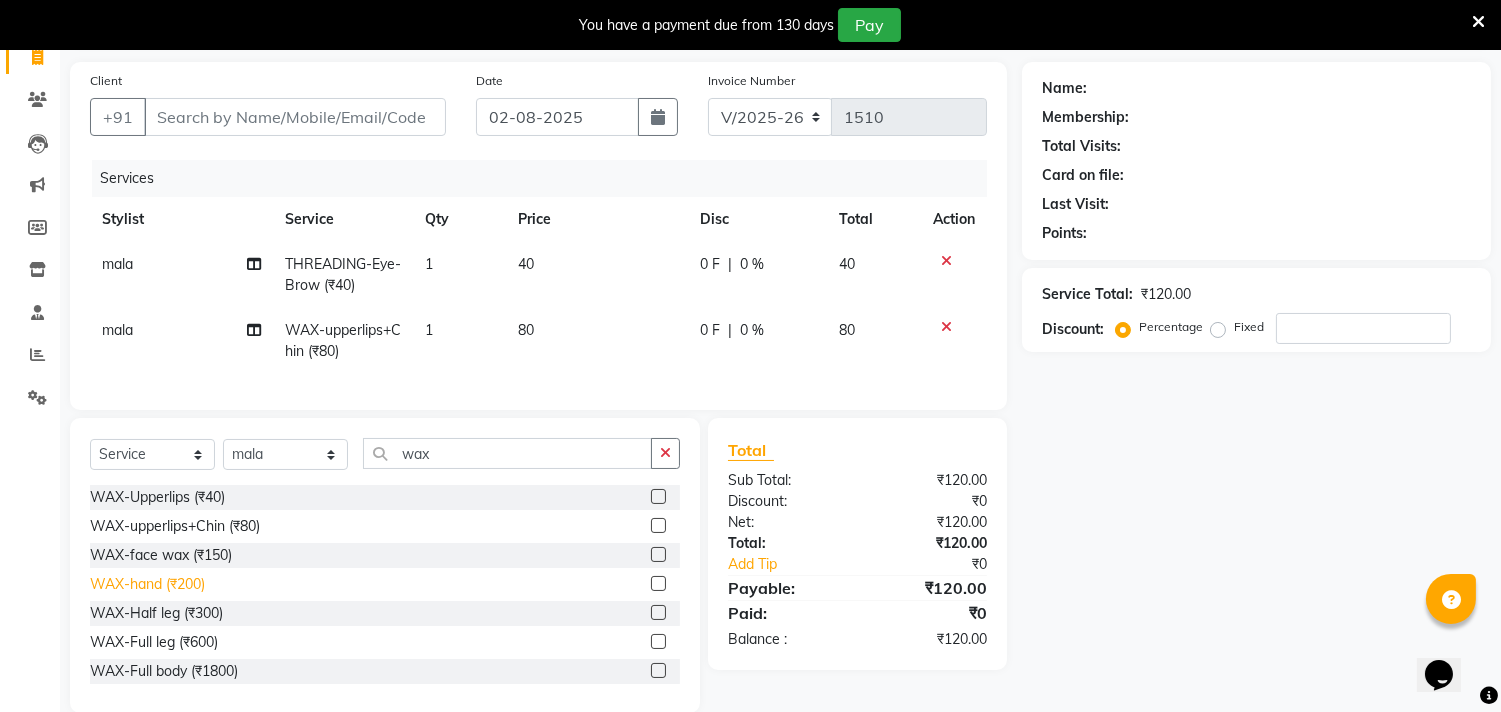 click on "WAX-hand (₹200)" 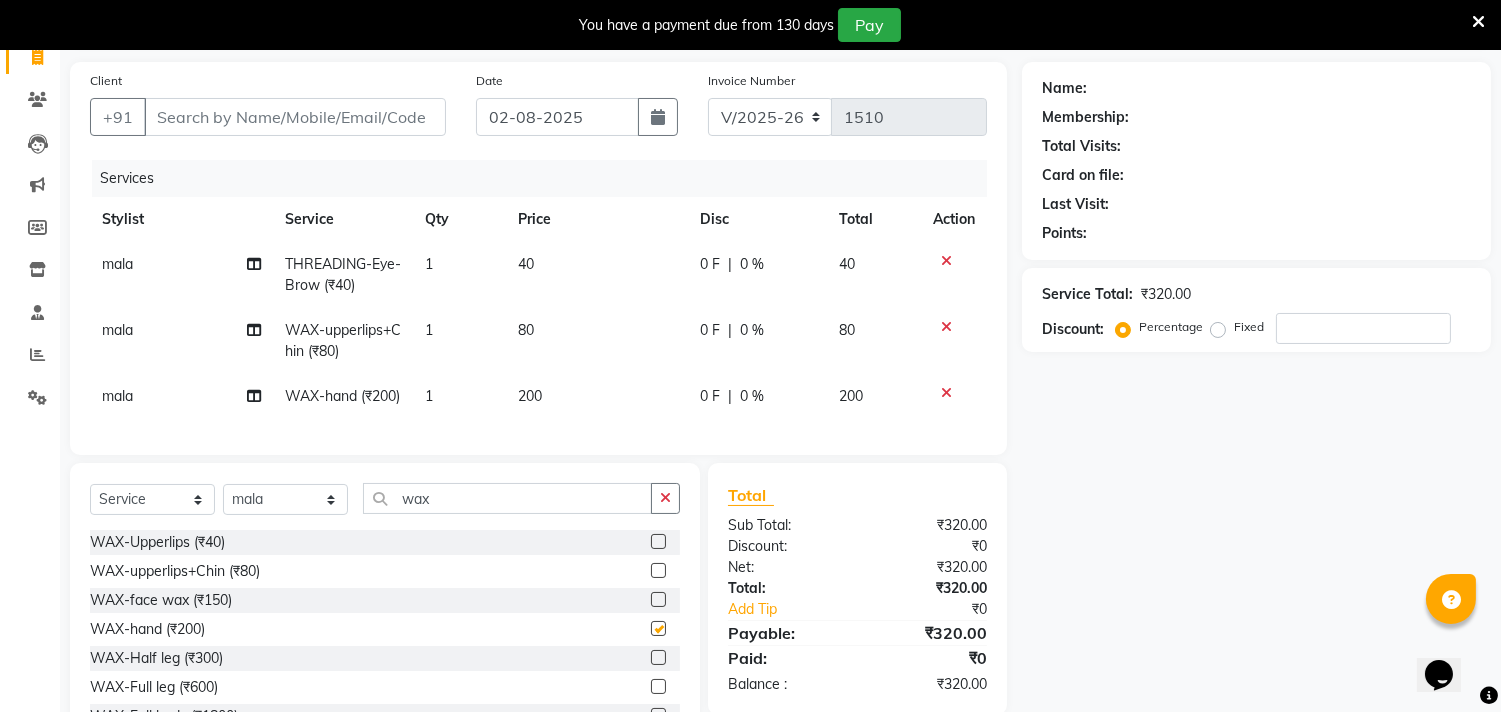 checkbox on "false" 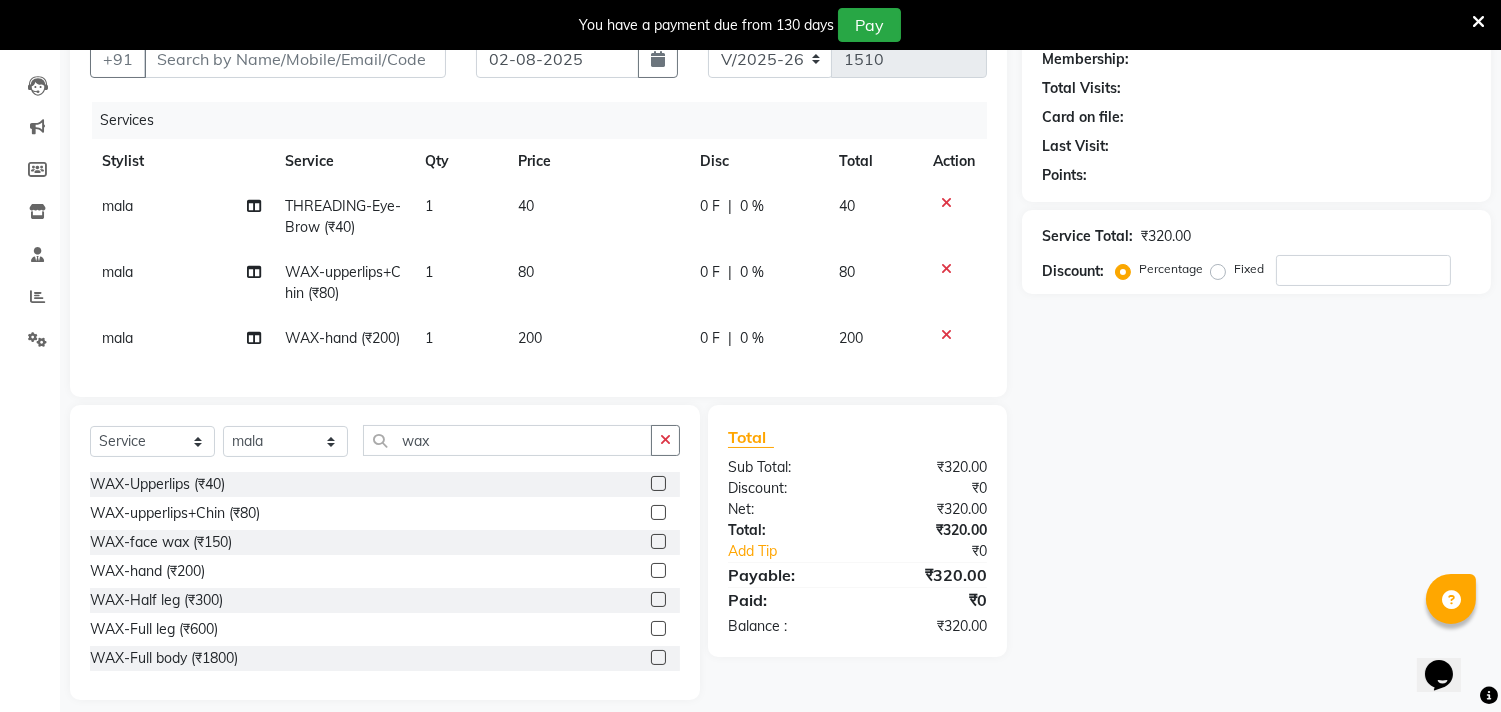 scroll, scrollTop: 250, scrollLeft: 0, axis: vertical 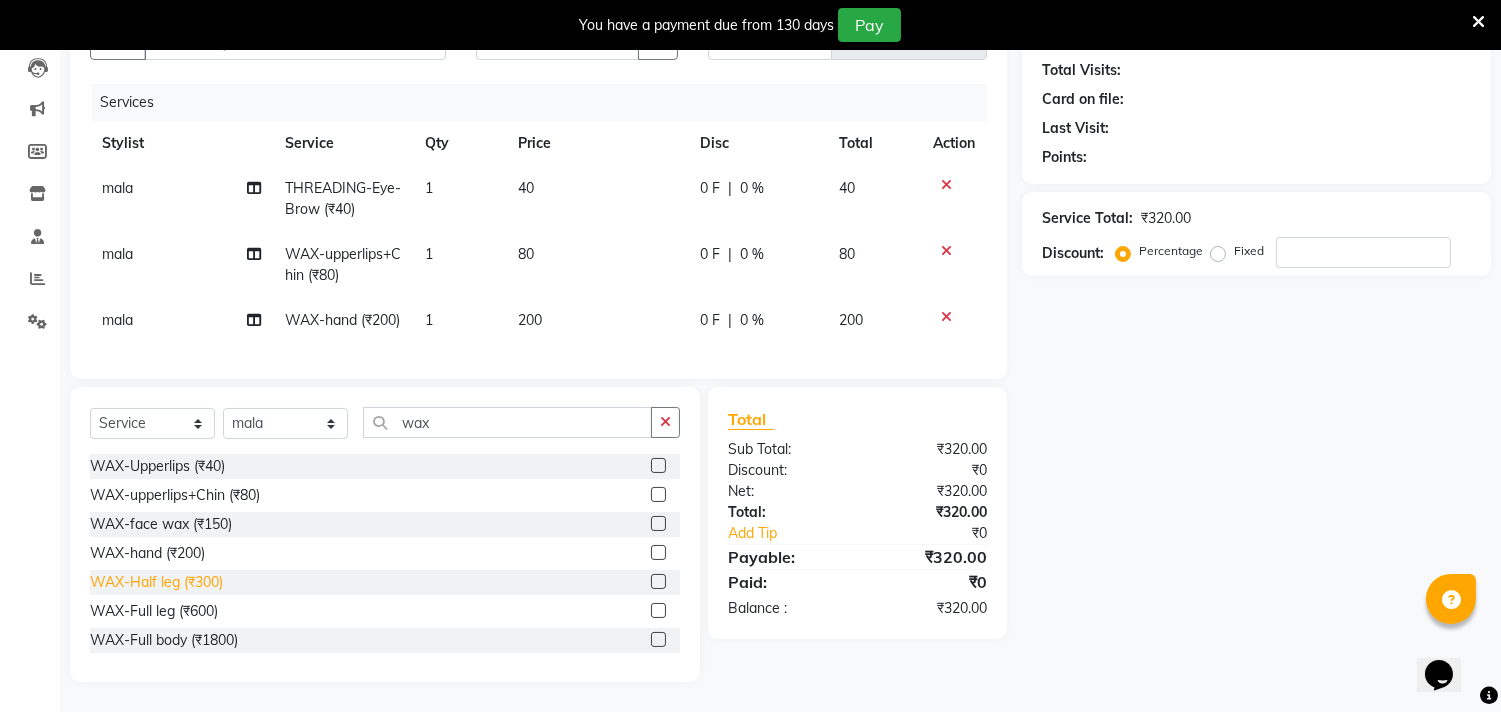 click on "WAX-Half leg (₹300)" 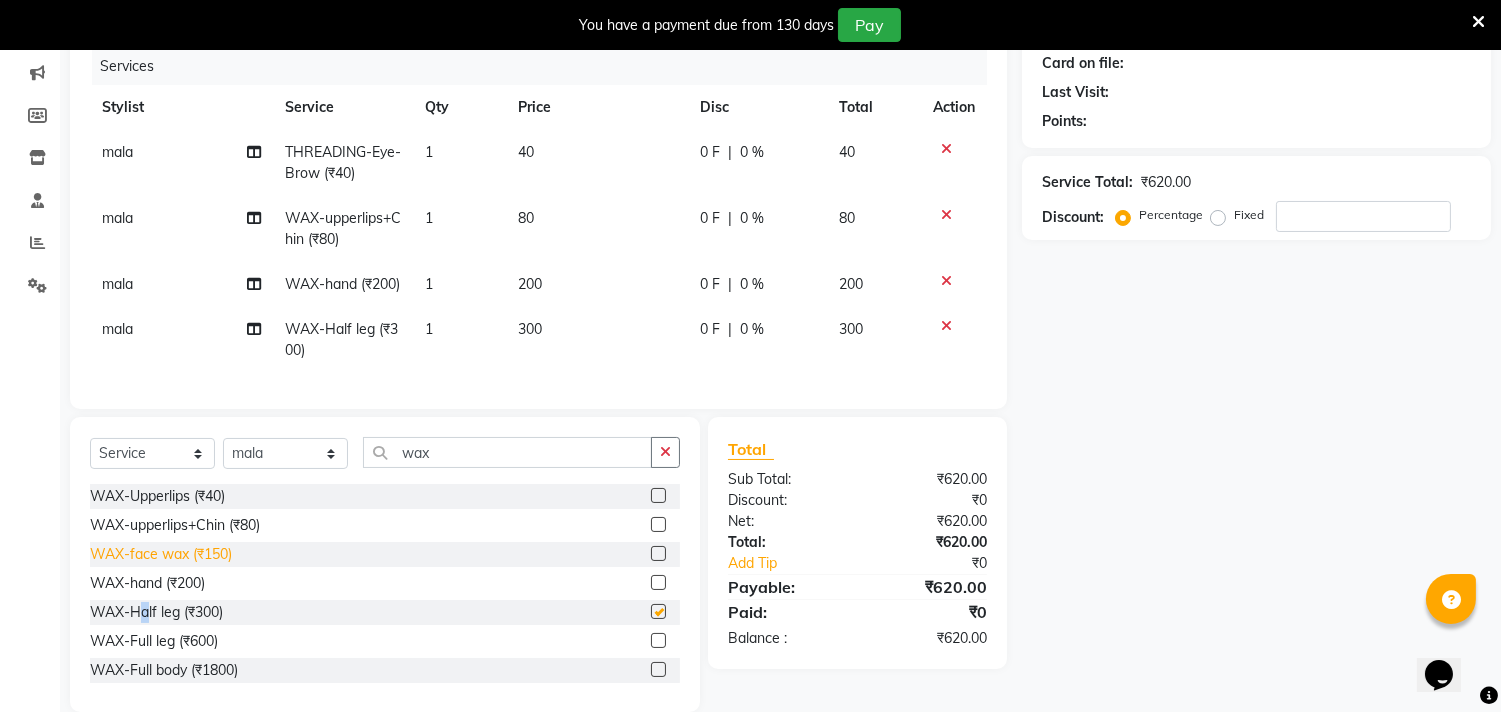 checkbox on "false" 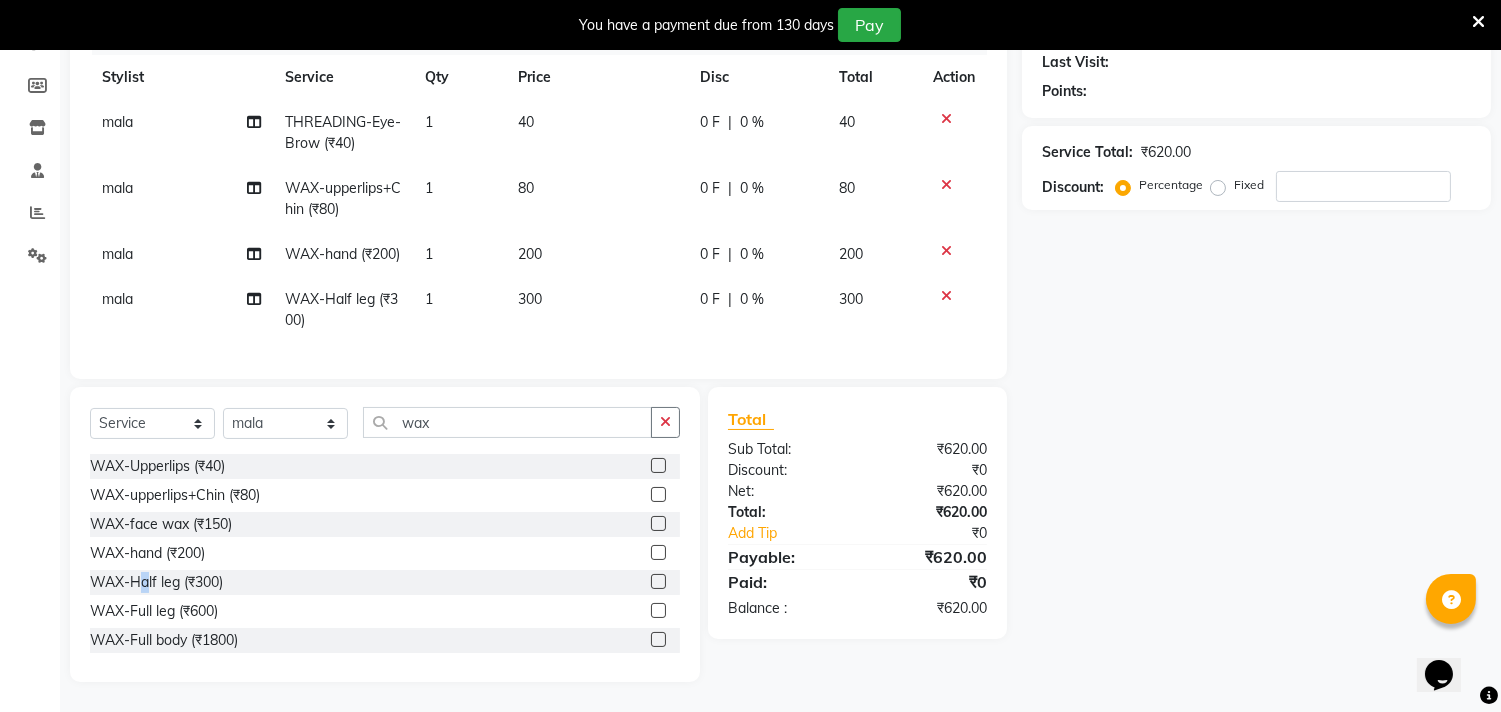 scroll, scrollTop: 317, scrollLeft: 0, axis: vertical 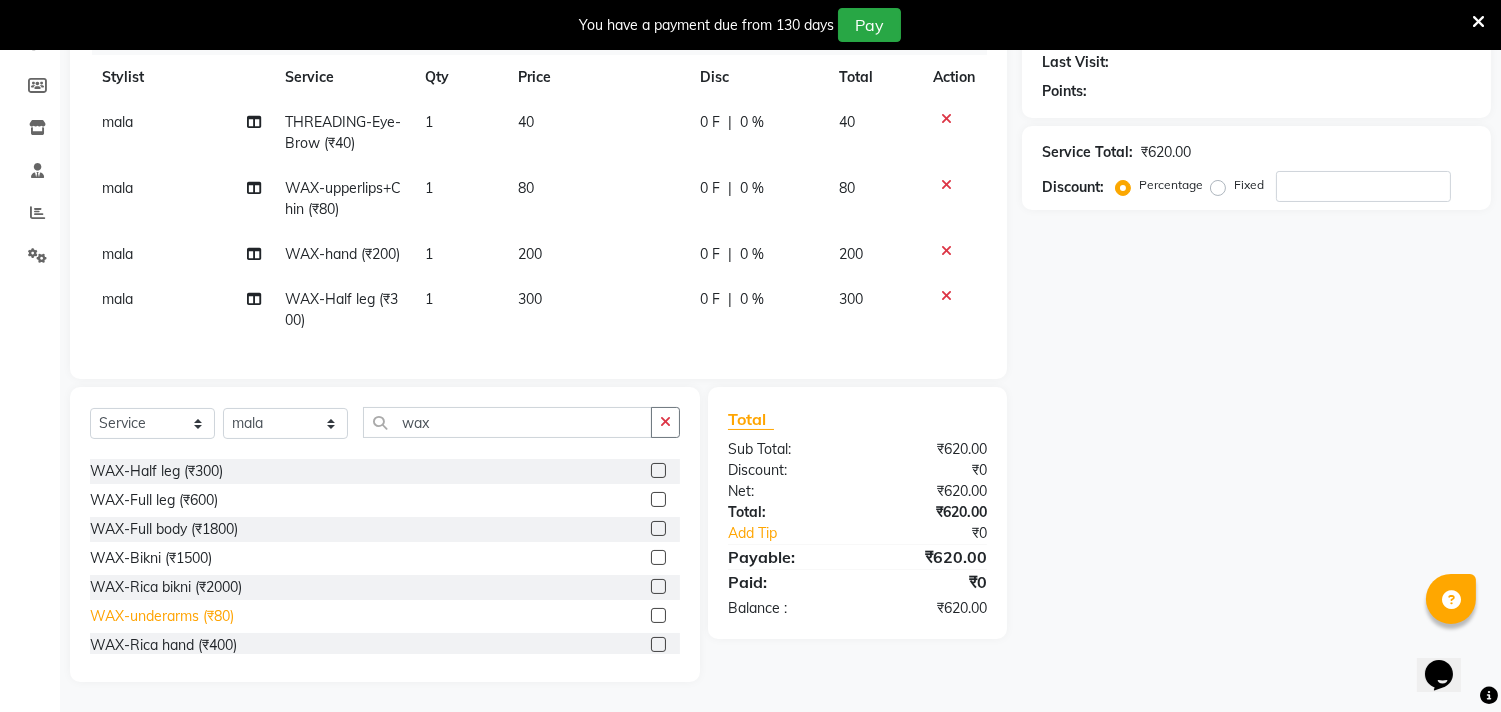 click on "WAX-underarms (₹80)" 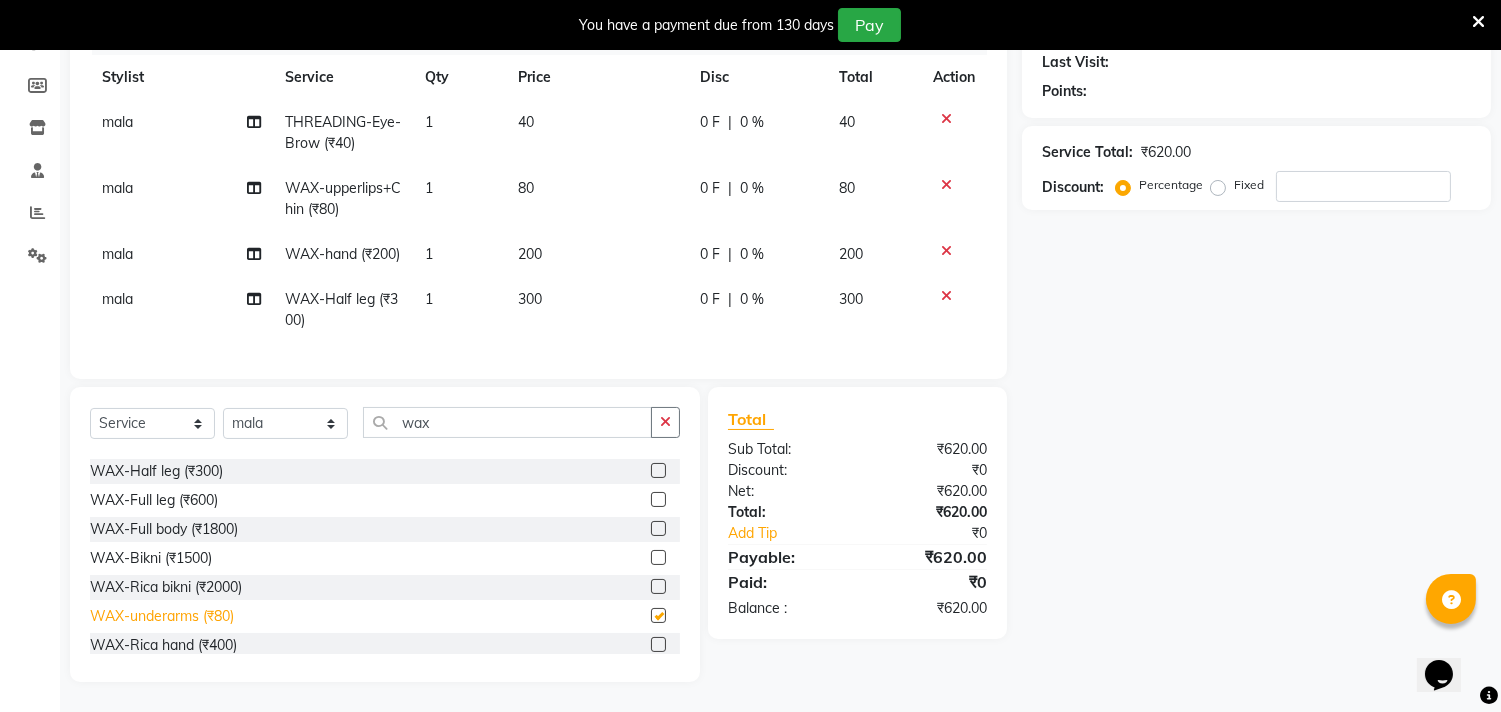 checkbox on "true" 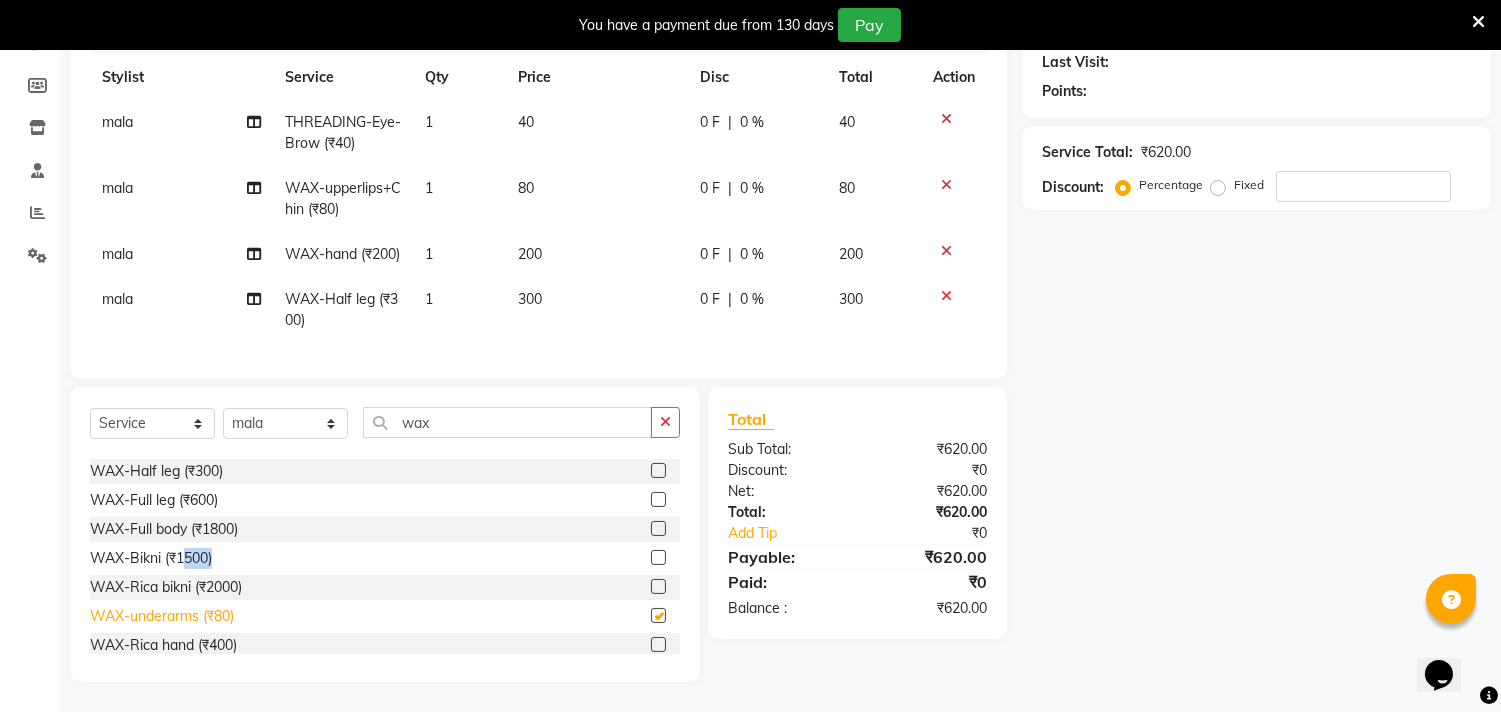 click on "WAX-Bikni (₹1500)" 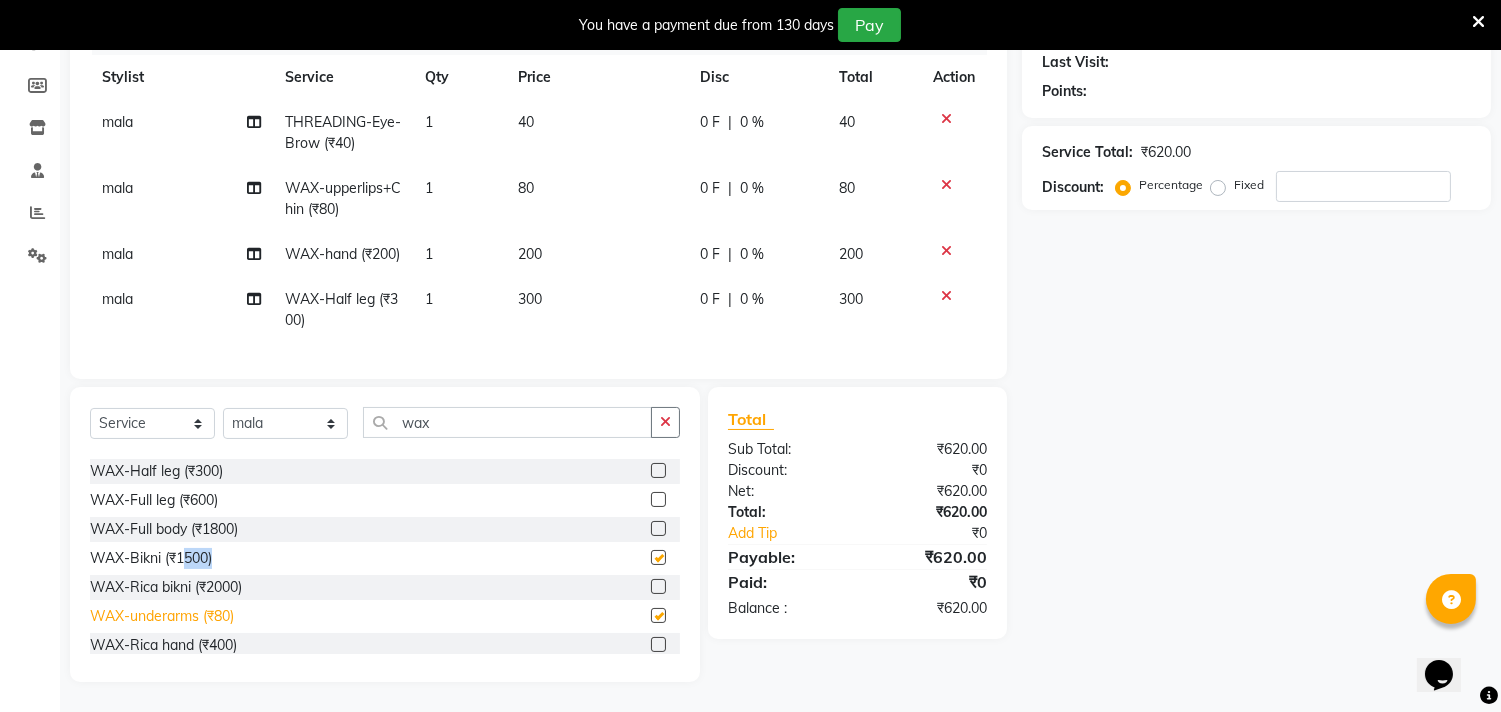 checkbox on "true" 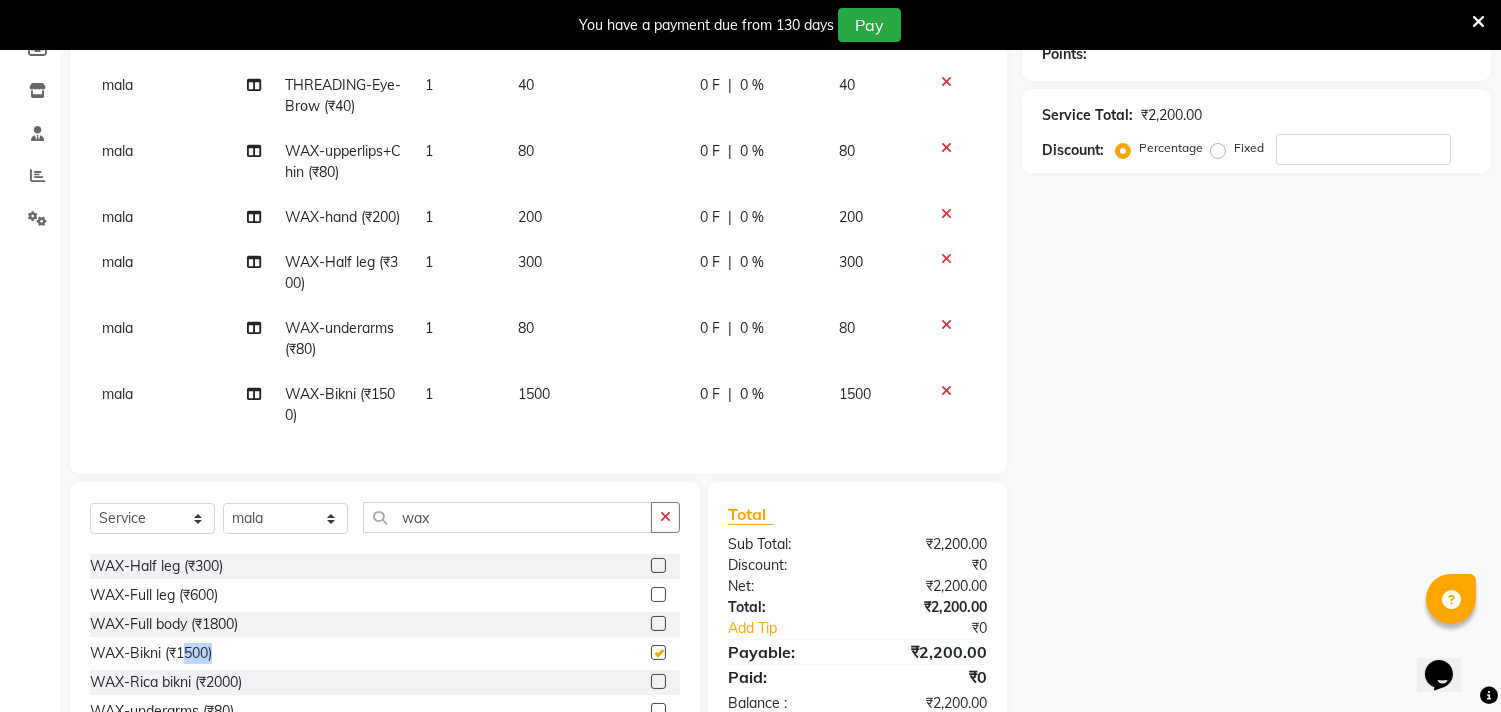 checkbox on "false" 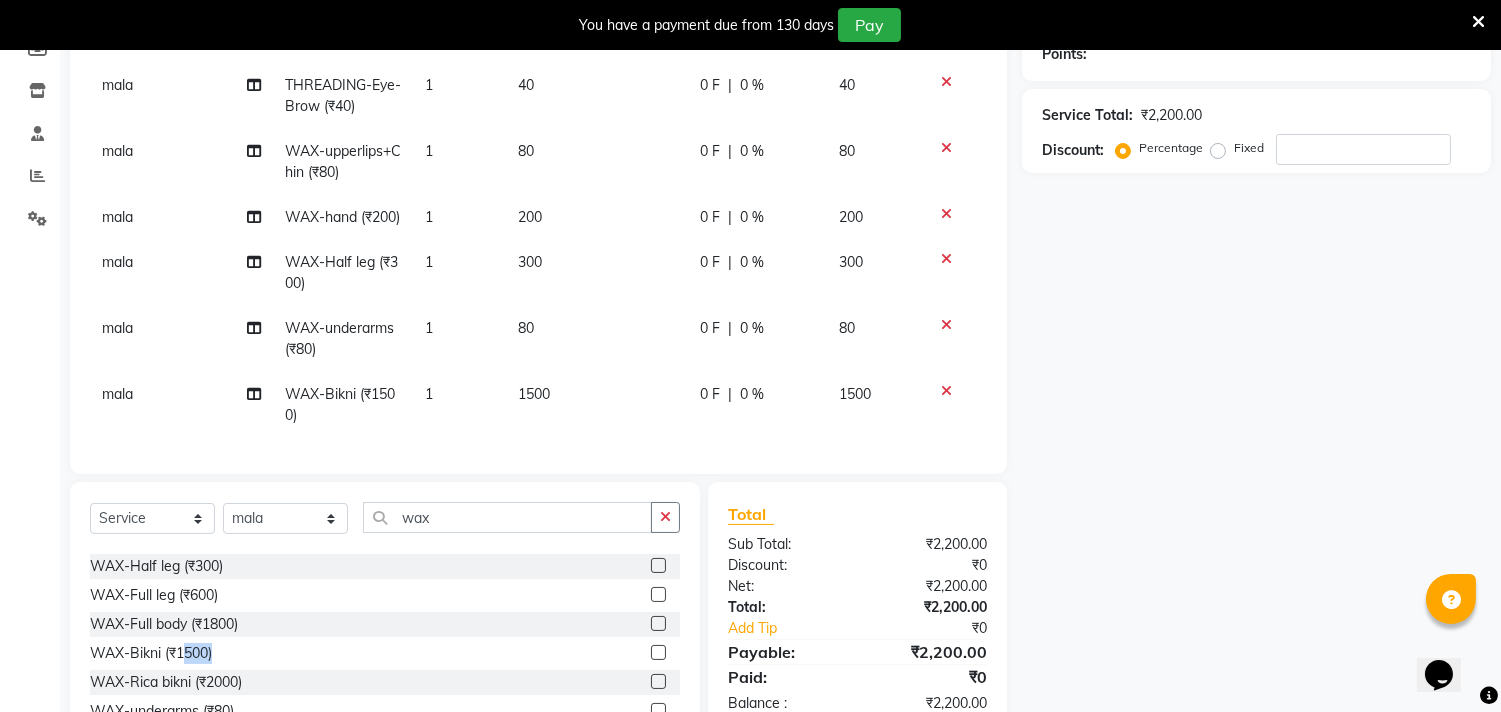 checkbox on "false" 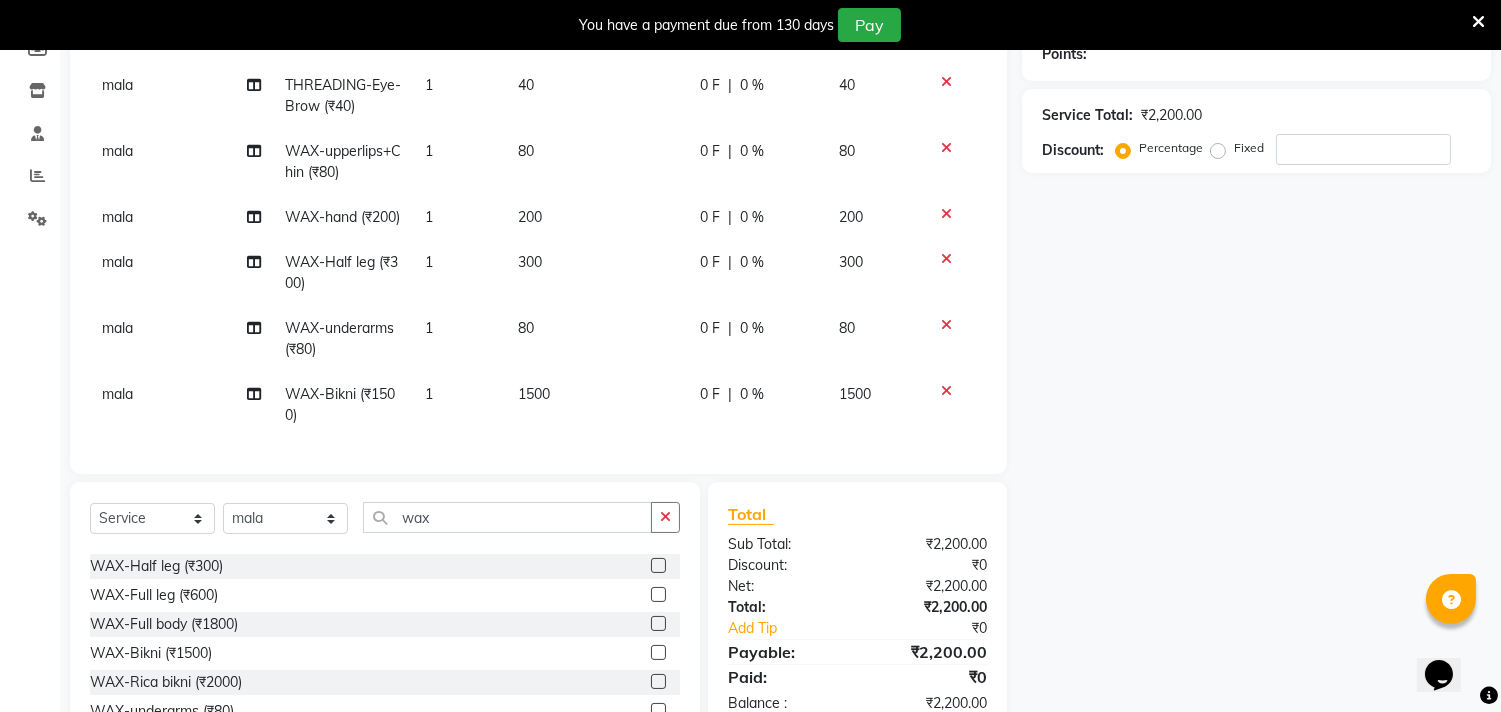 click 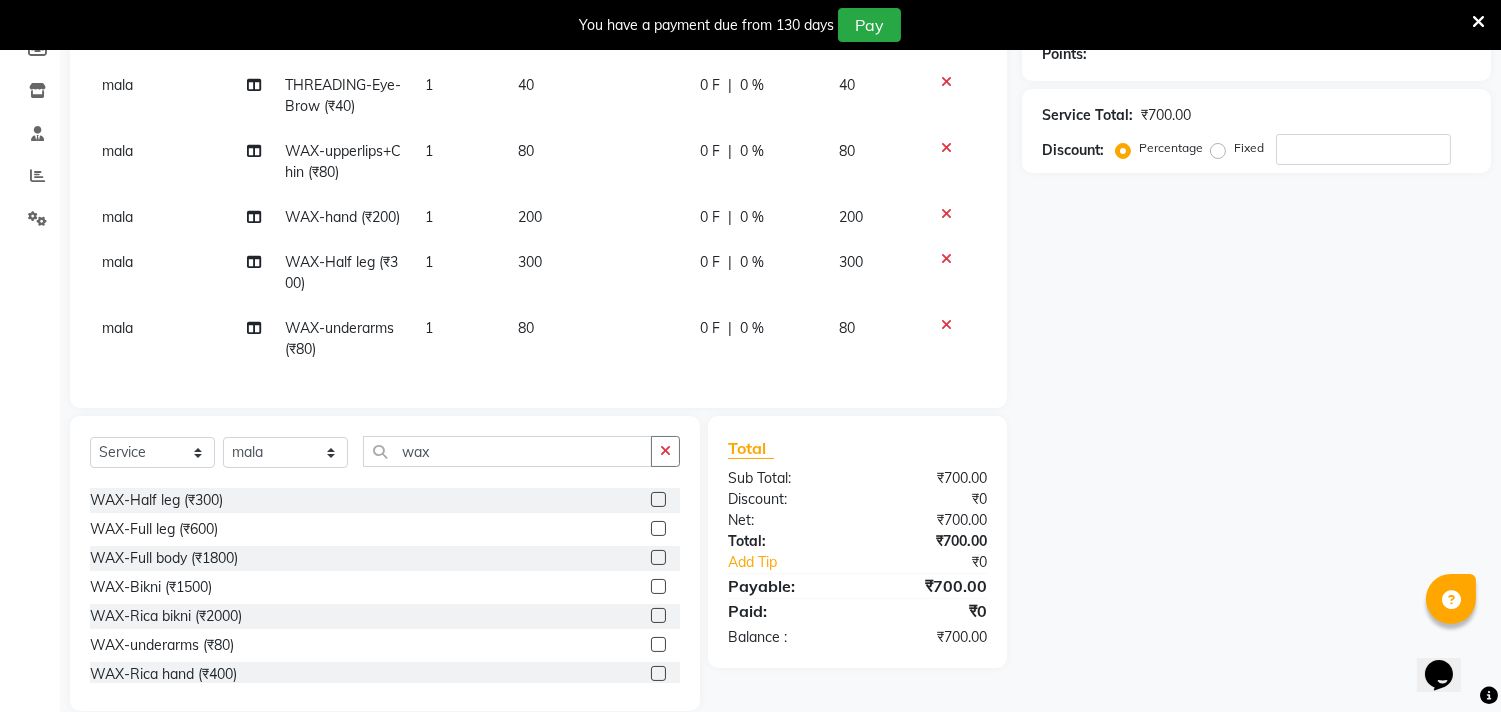 click on "Services Stylist Service Qty Price Disc Total Action mala THREADING-Eye-Brow (₹40) 1 40 0 F | 0 % 40 mala WAX-upperlips+Chin (₹80) 1 80 0 F | 0 % 80 mala WAX-hand (₹200) 1 200 0 F | 0 % 200 mala WAX-Half leg (₹300) 1 300 0 F | 0 % 300 mala WAX-underarms (₹80) 1 80 0 F | 0 % 80" 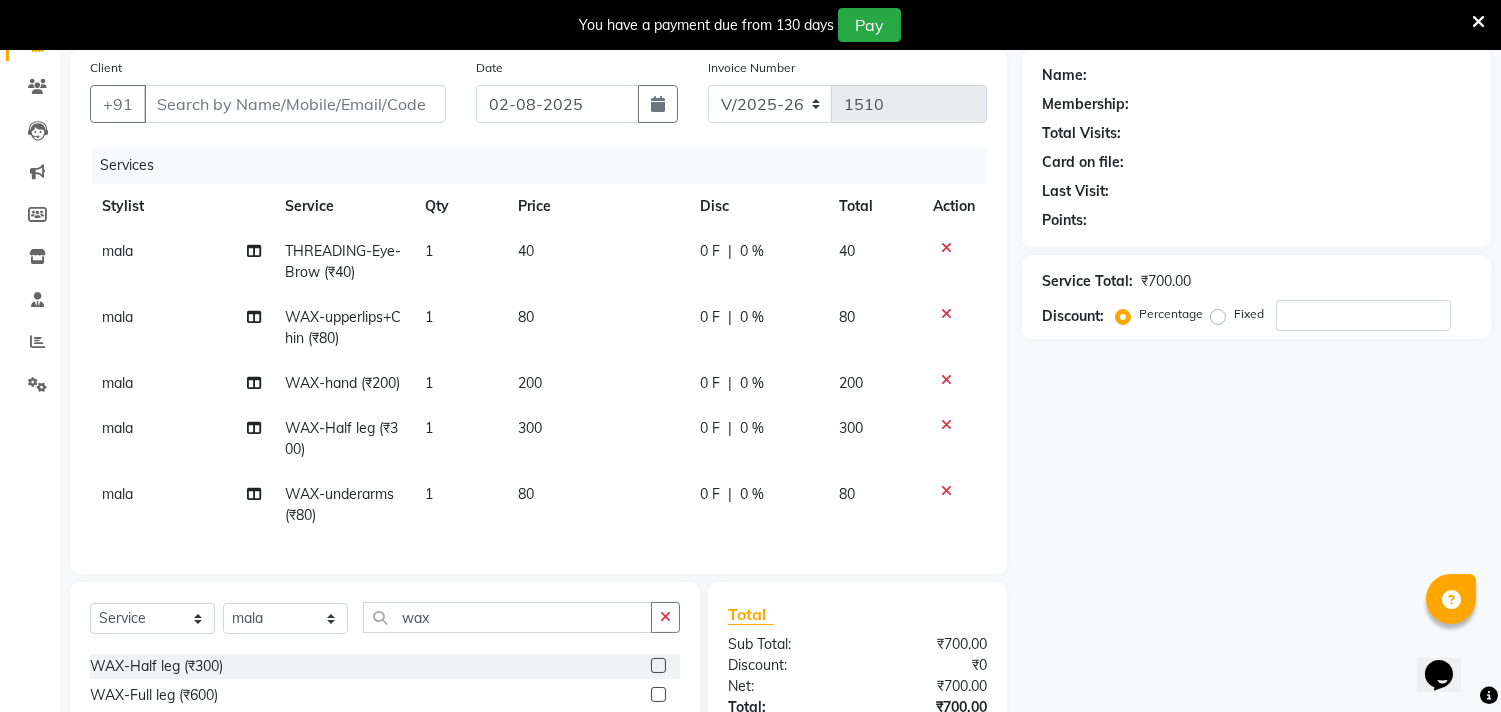 scroll, scrollTop: 0, scrollLeft: 0, axis: both 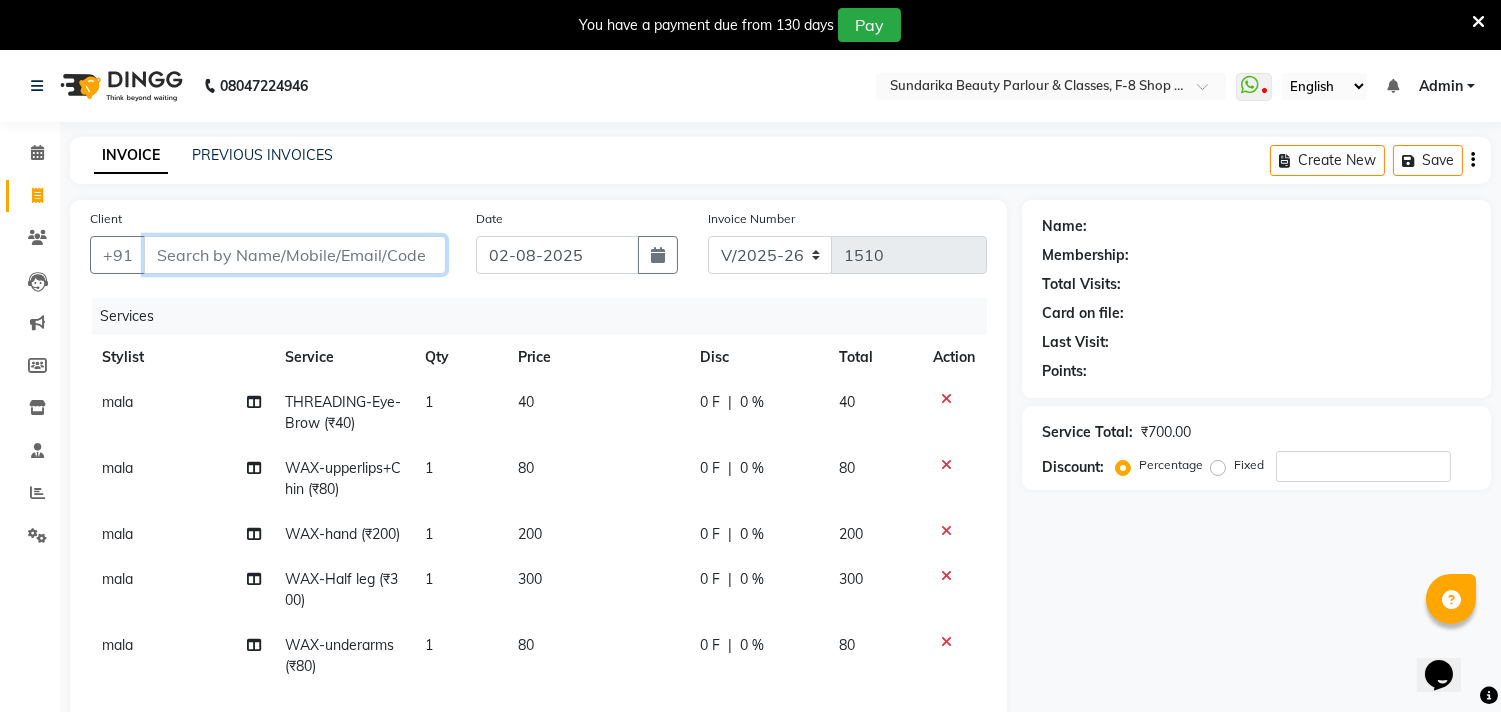 click on "Client" at bounding box center [295, 255] 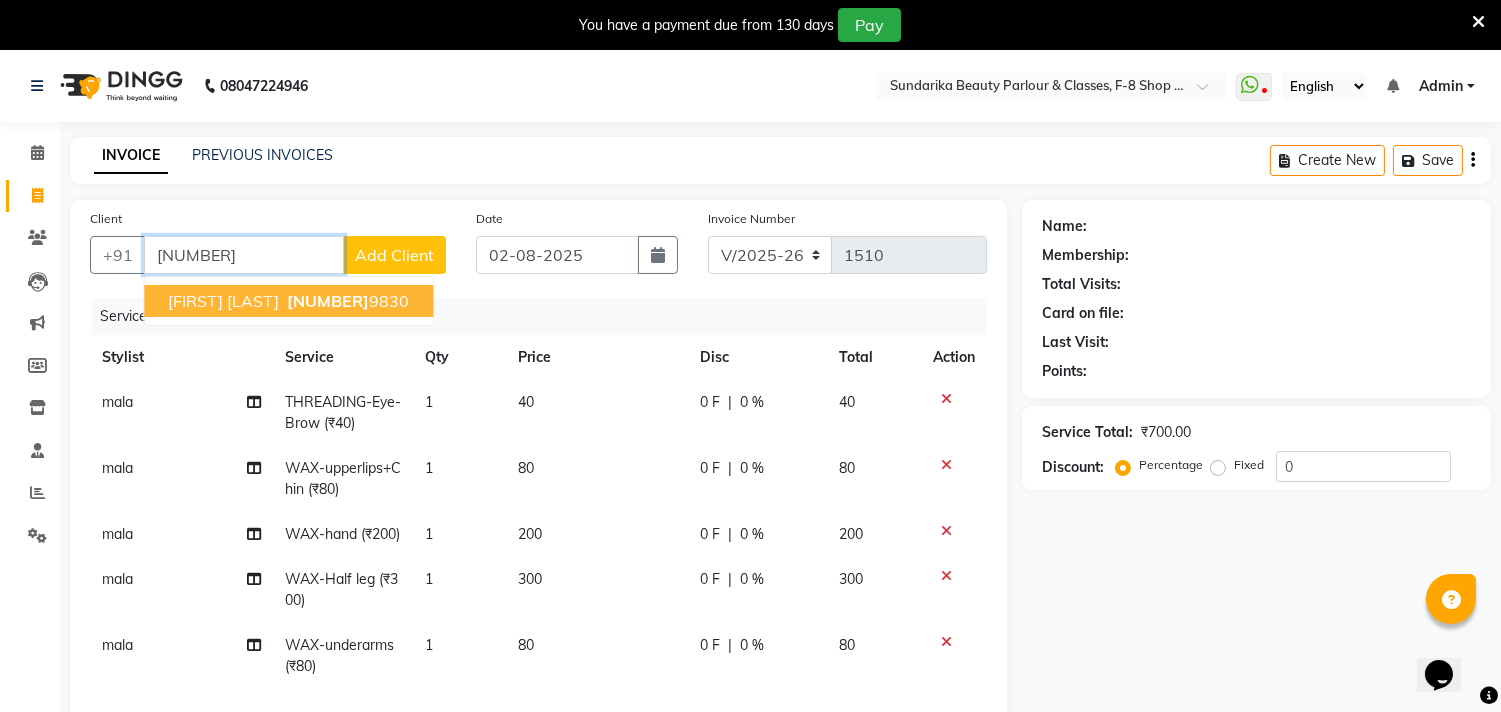 click on "[NUMBER]" at bounding box center [328, 301] 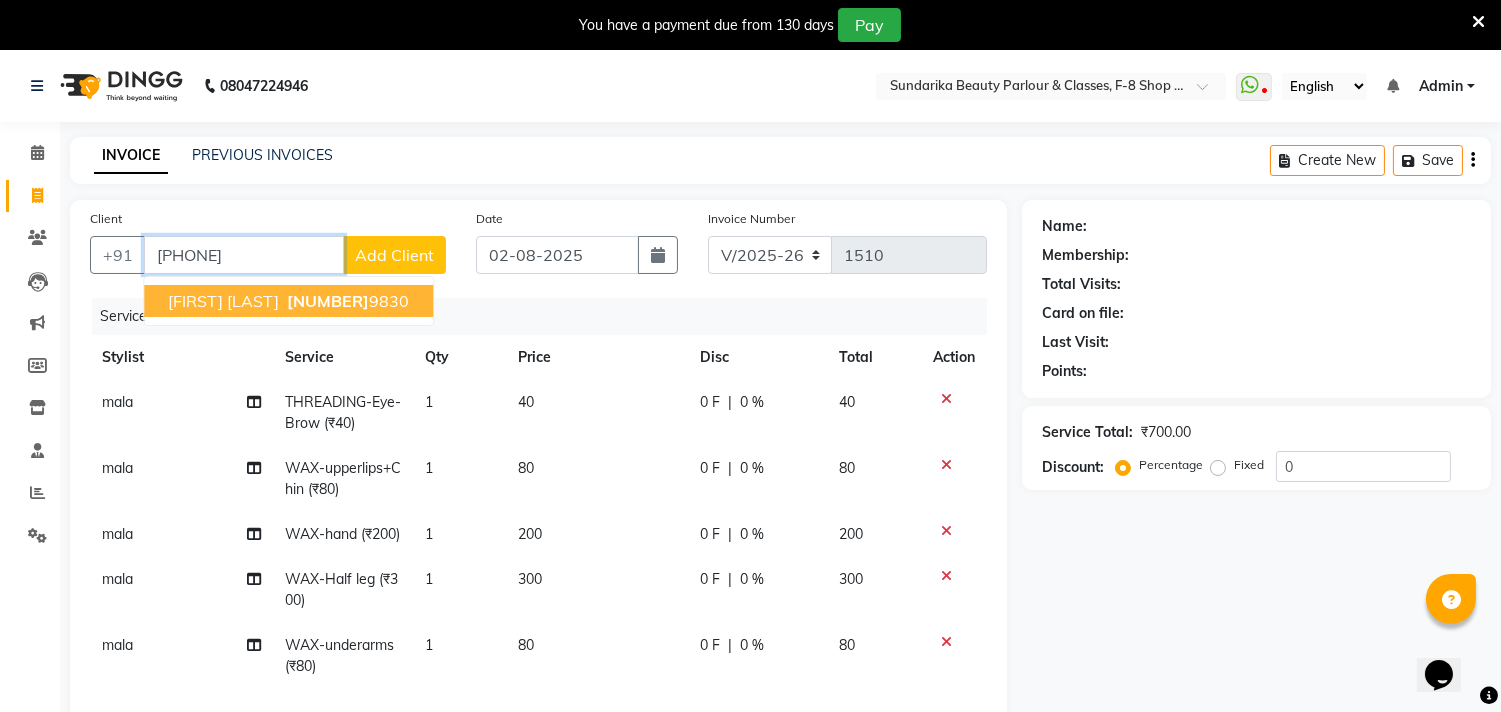 type on "[PHONE]" 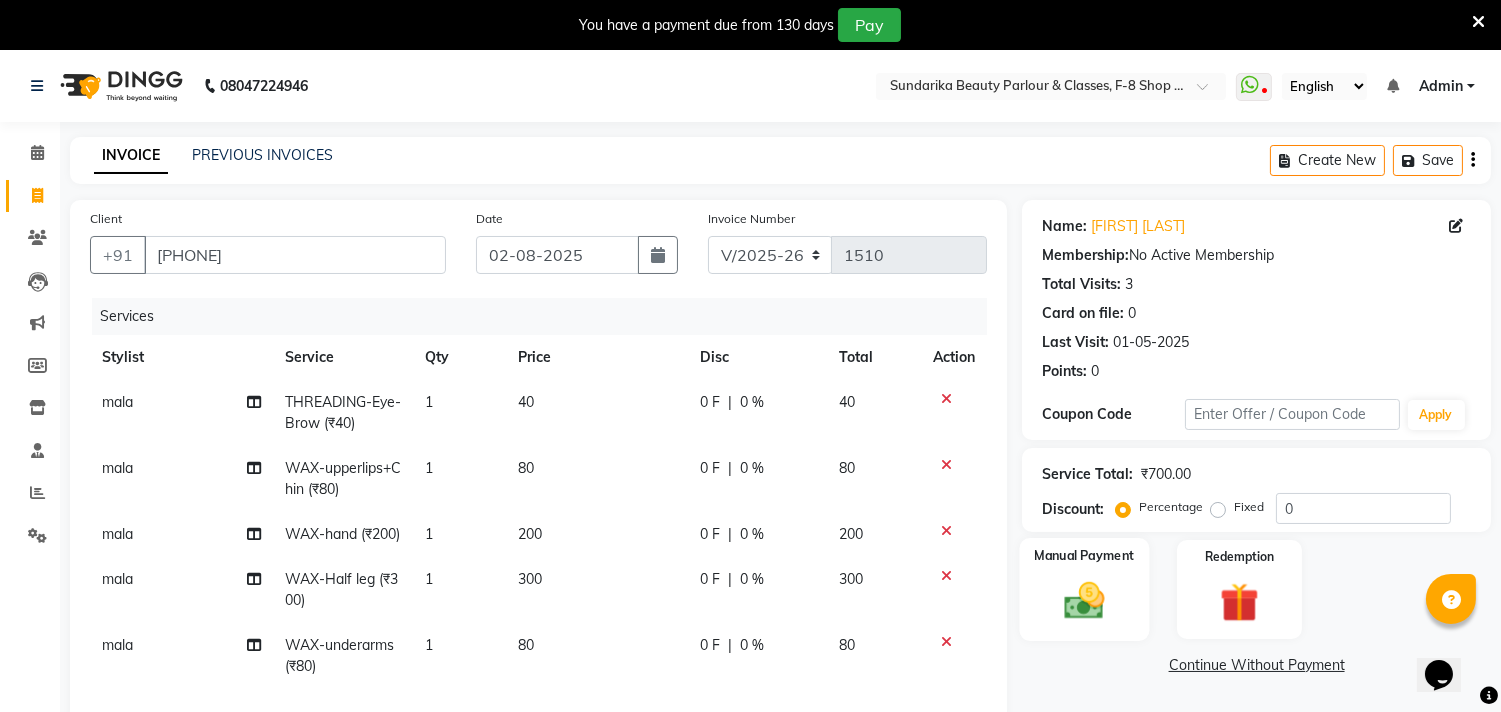 click 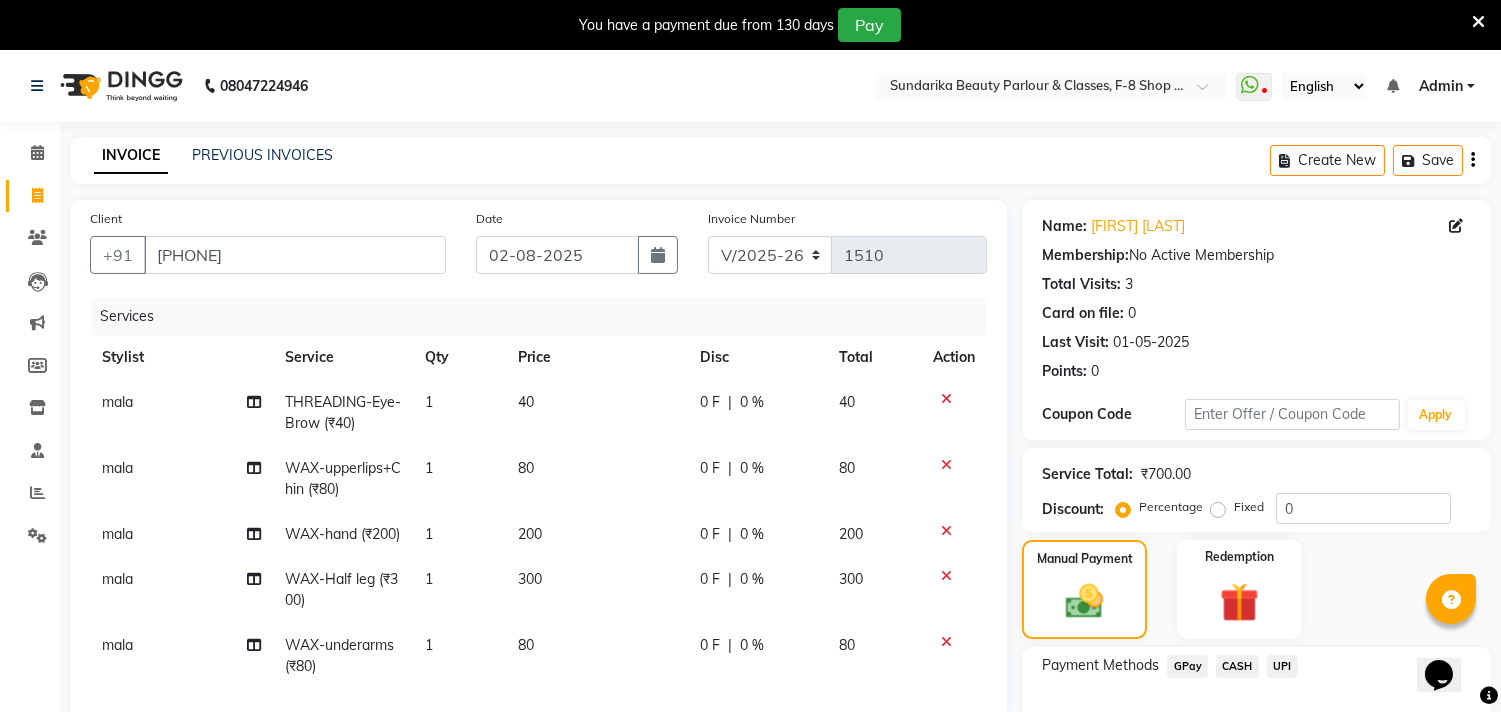 click on "GPay" 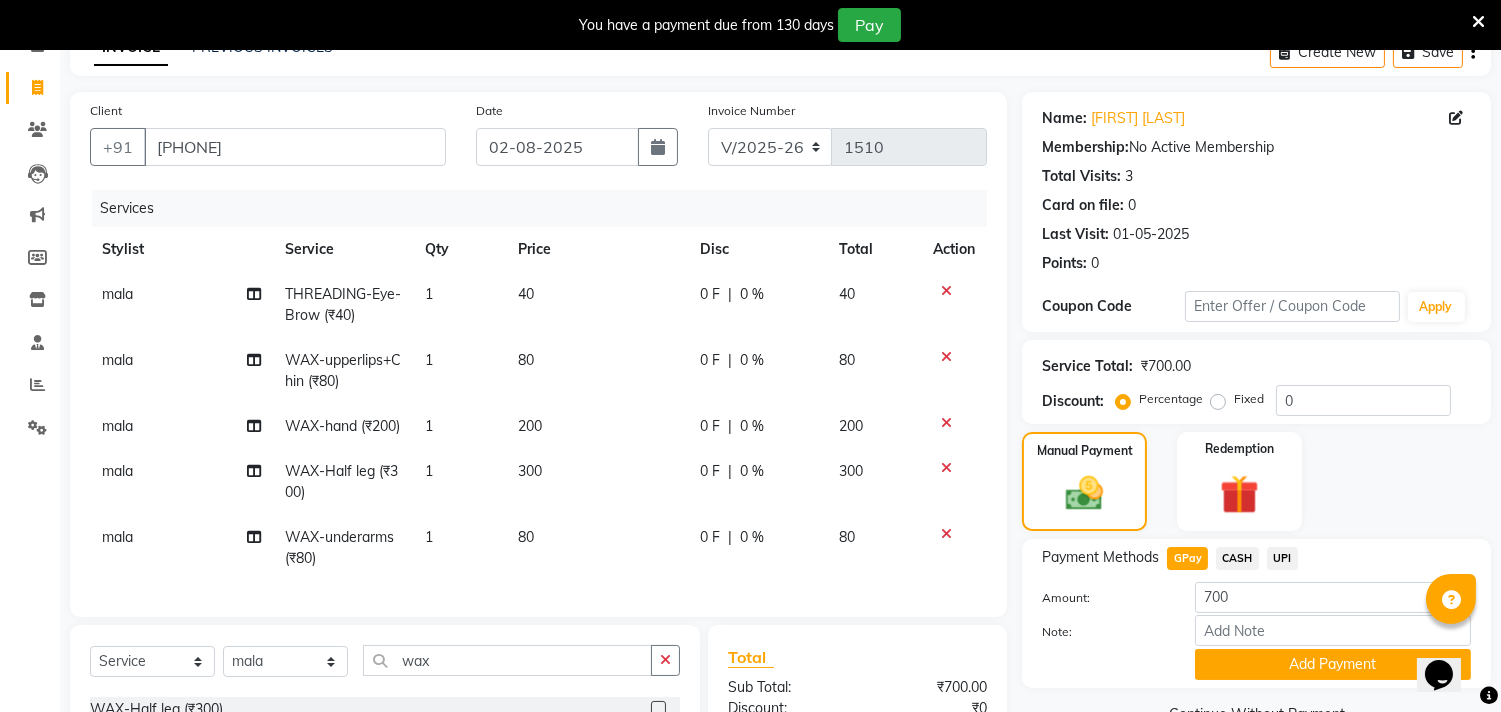 scroll, scrollTop: 111, scrollLeft: 0, axis: vertical 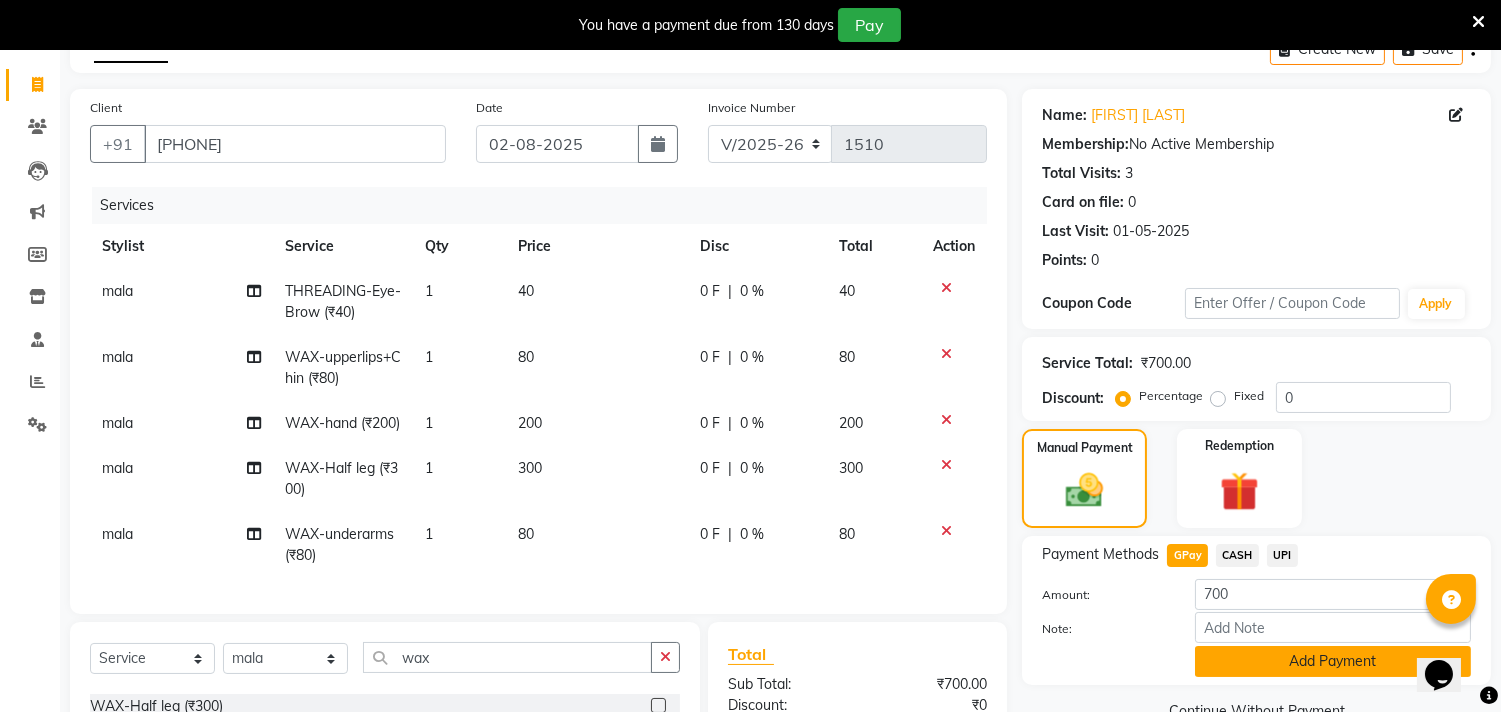click on "Add Payment" 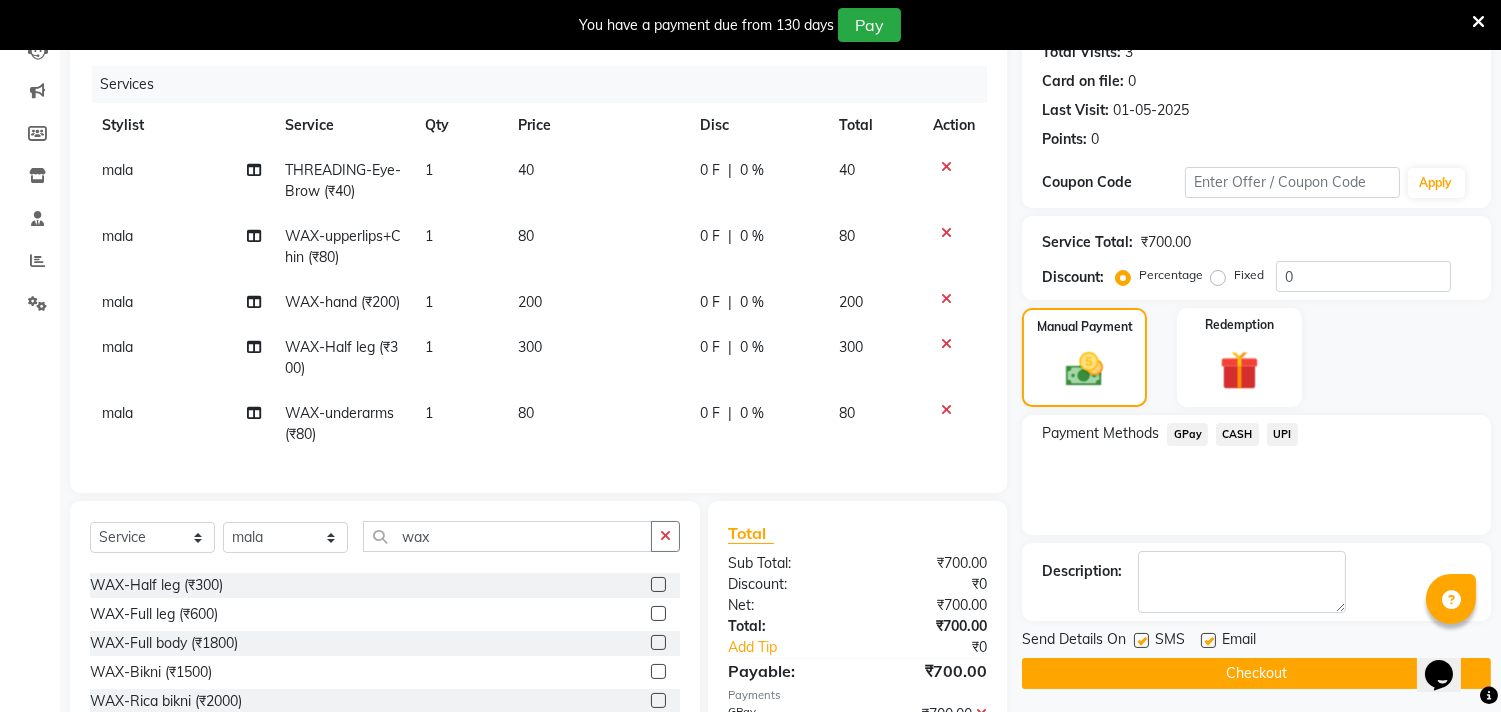 scroll, scrollTop: 366, scrollLeft: 0, axis: vertical 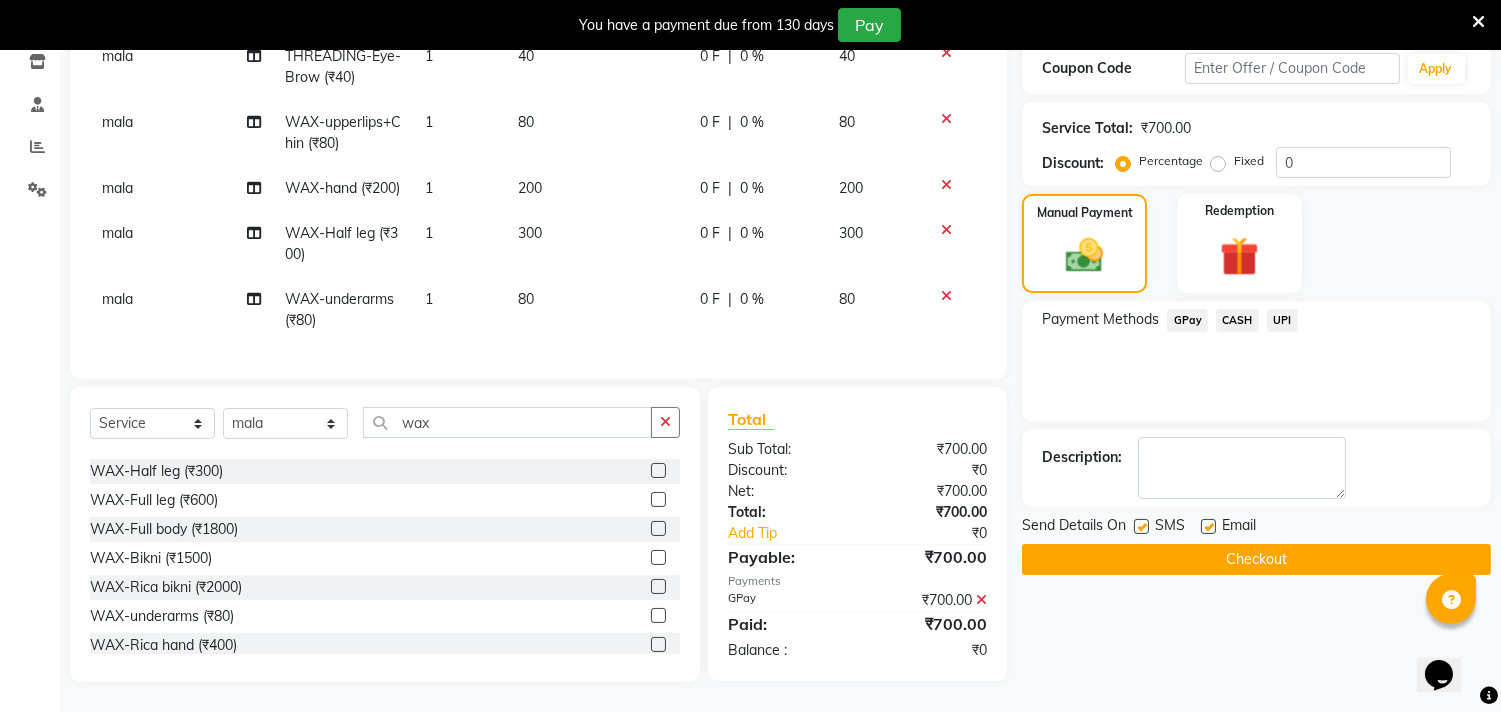 click on "Checkout" 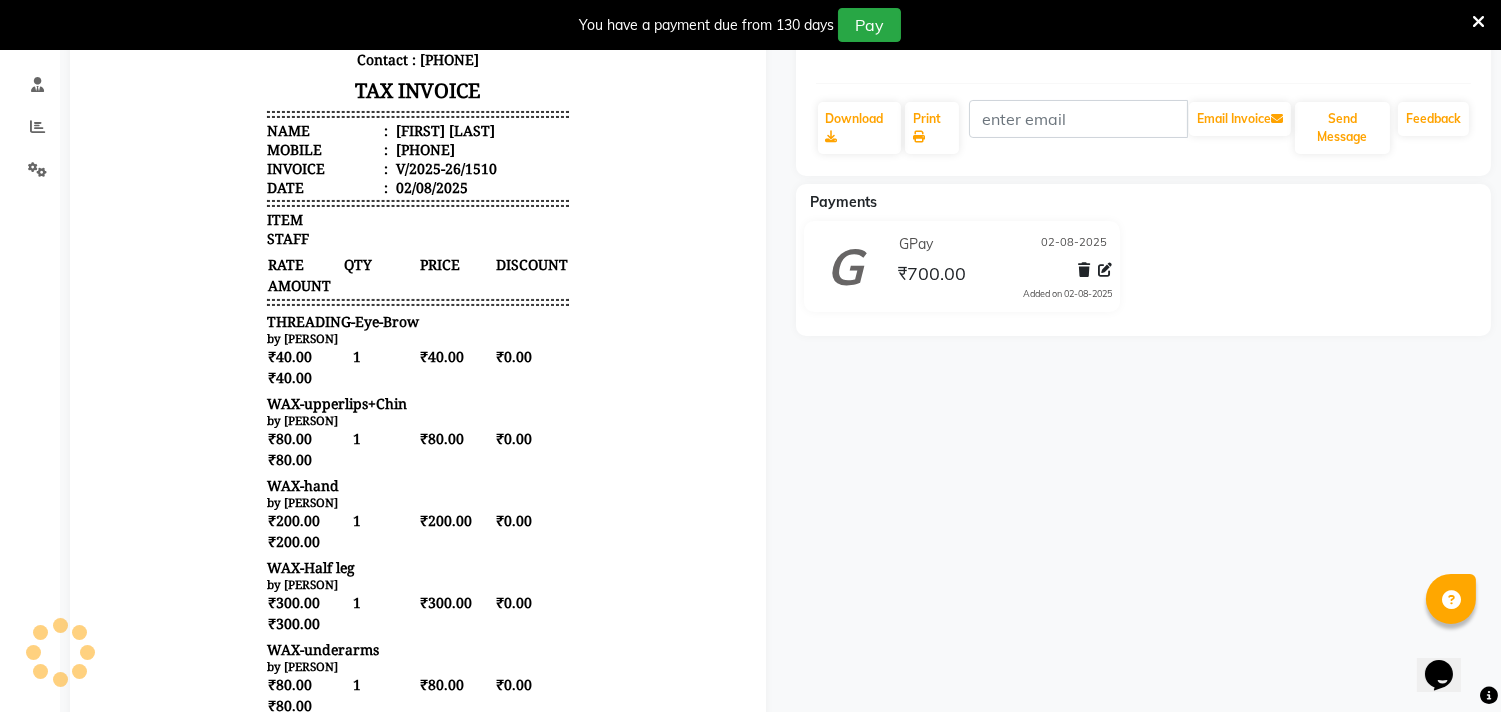 scroll, scrollTop: 632, scrollLeft: 0, axis: vertical 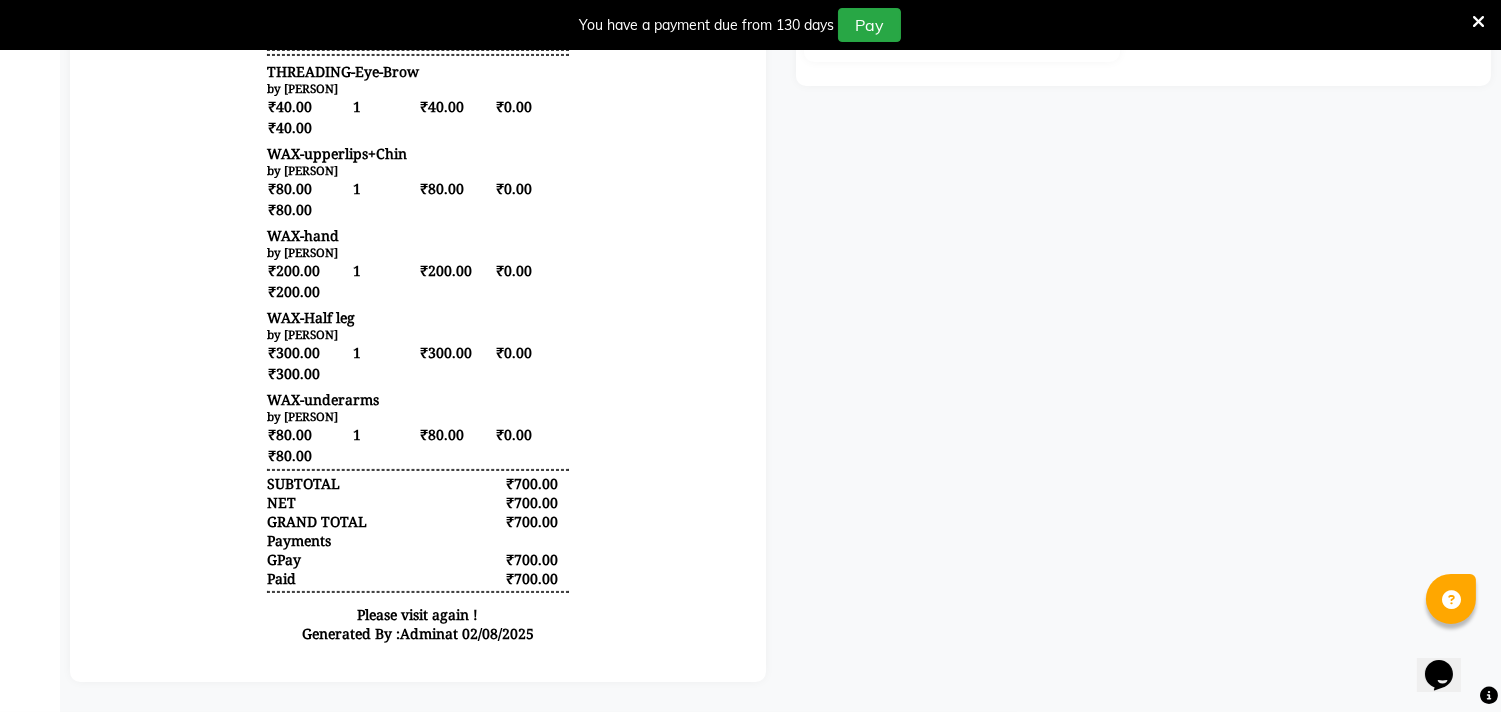 click on "[FIRST] [LAST] Prebook Payment Received Download Print Email Invoice Send Message Feedback Payments GPay [DATE] ₹700.00 Added on [DATE]" 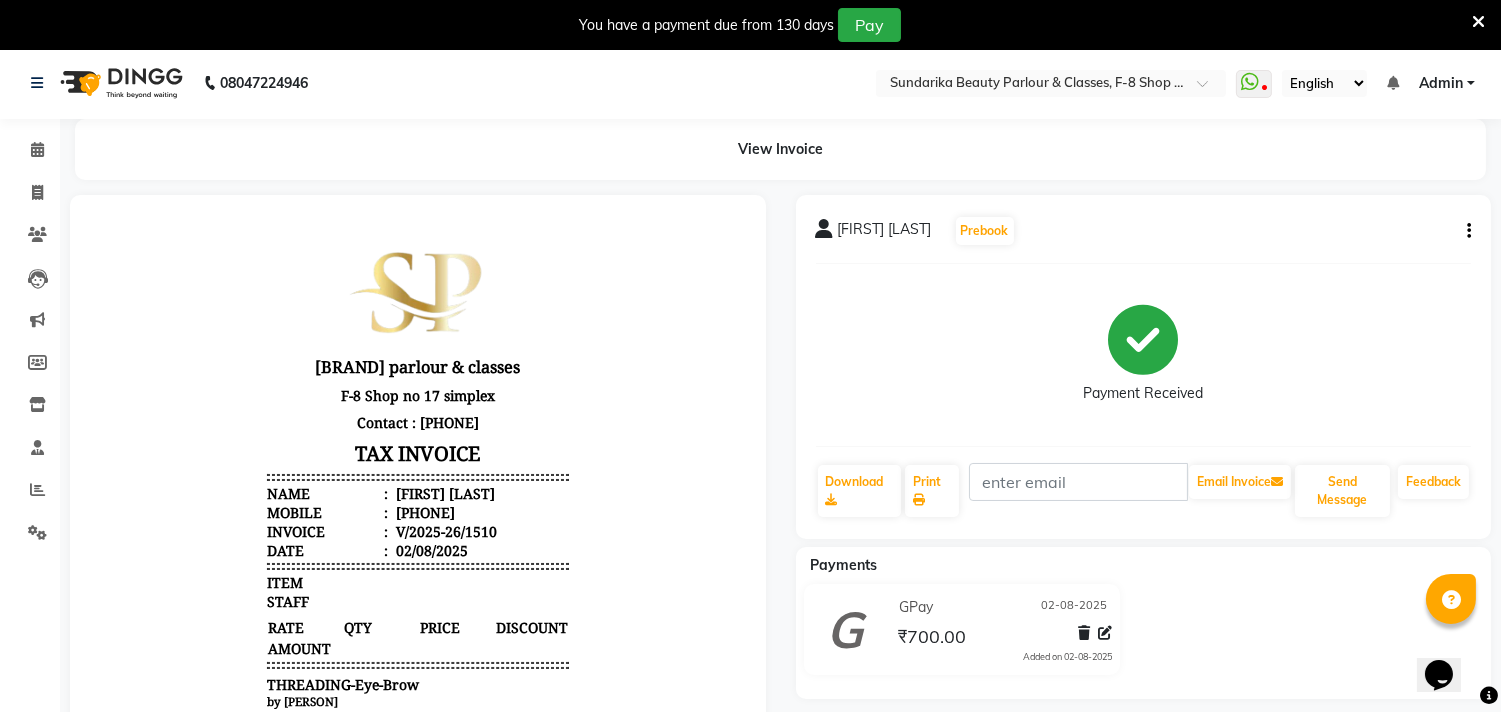 scroll, scrollTop: 0, scrollLeft: 0, axis: both 